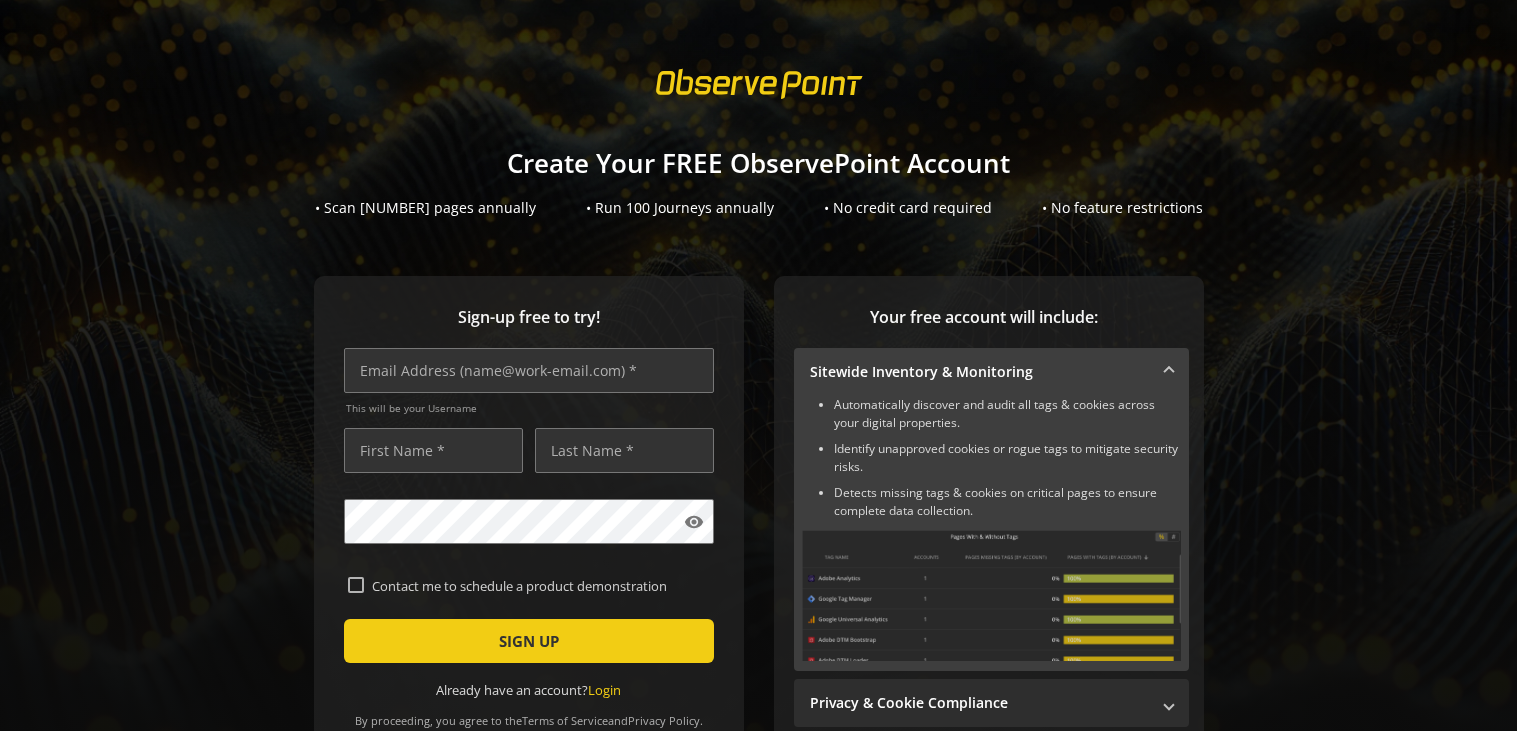 scroll, scrollTop: 0, scrollLeft: 0, axis: both 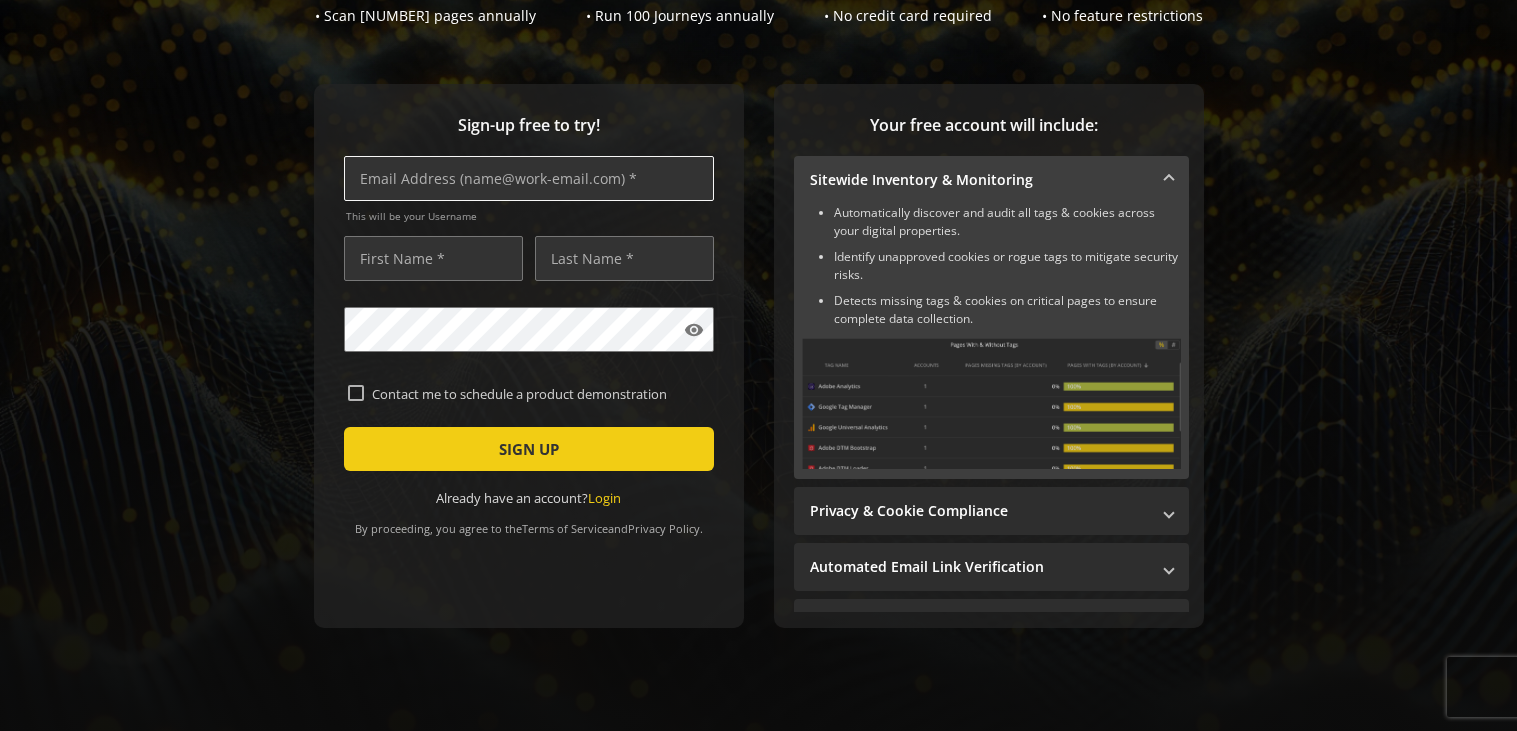 click at bounding box center (529, 178) 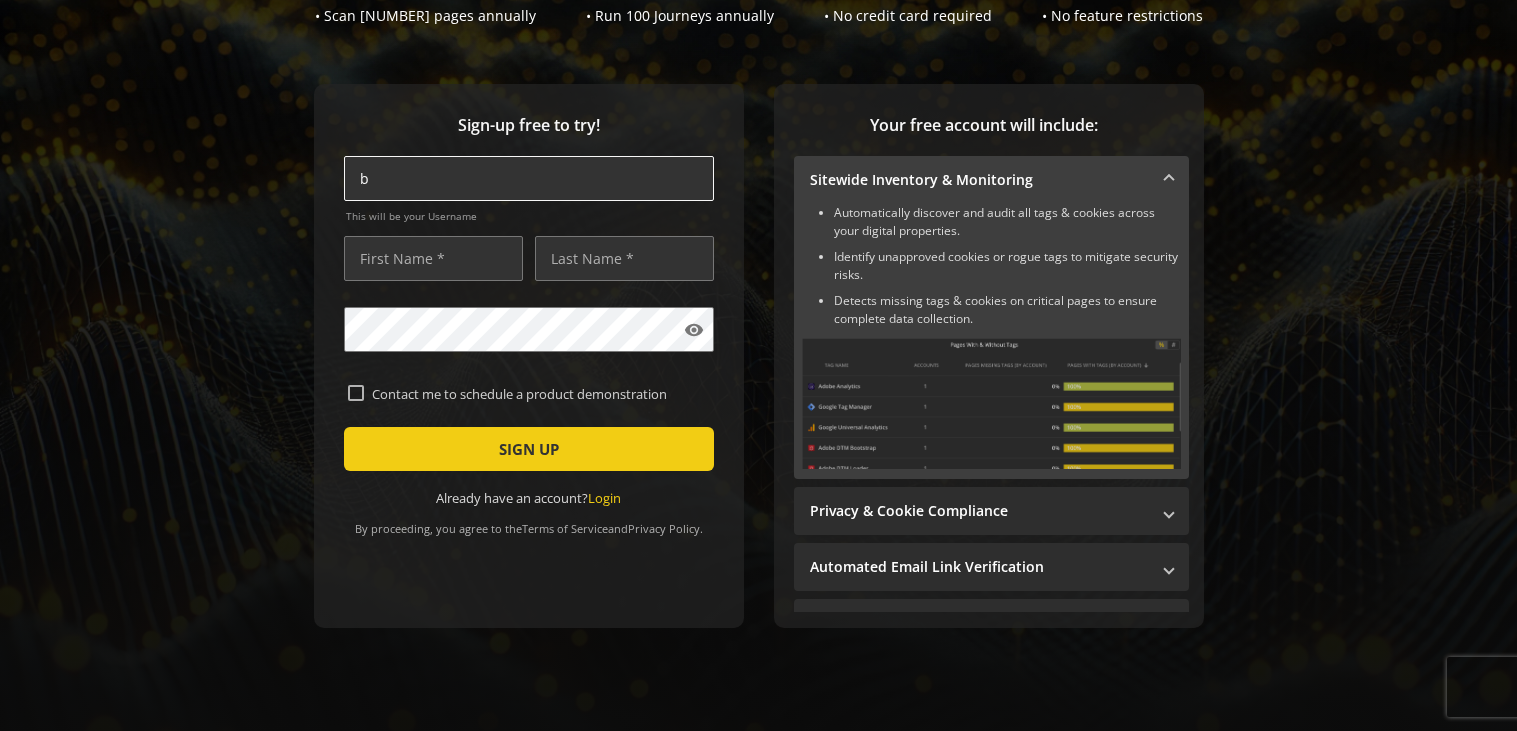 type on "b" 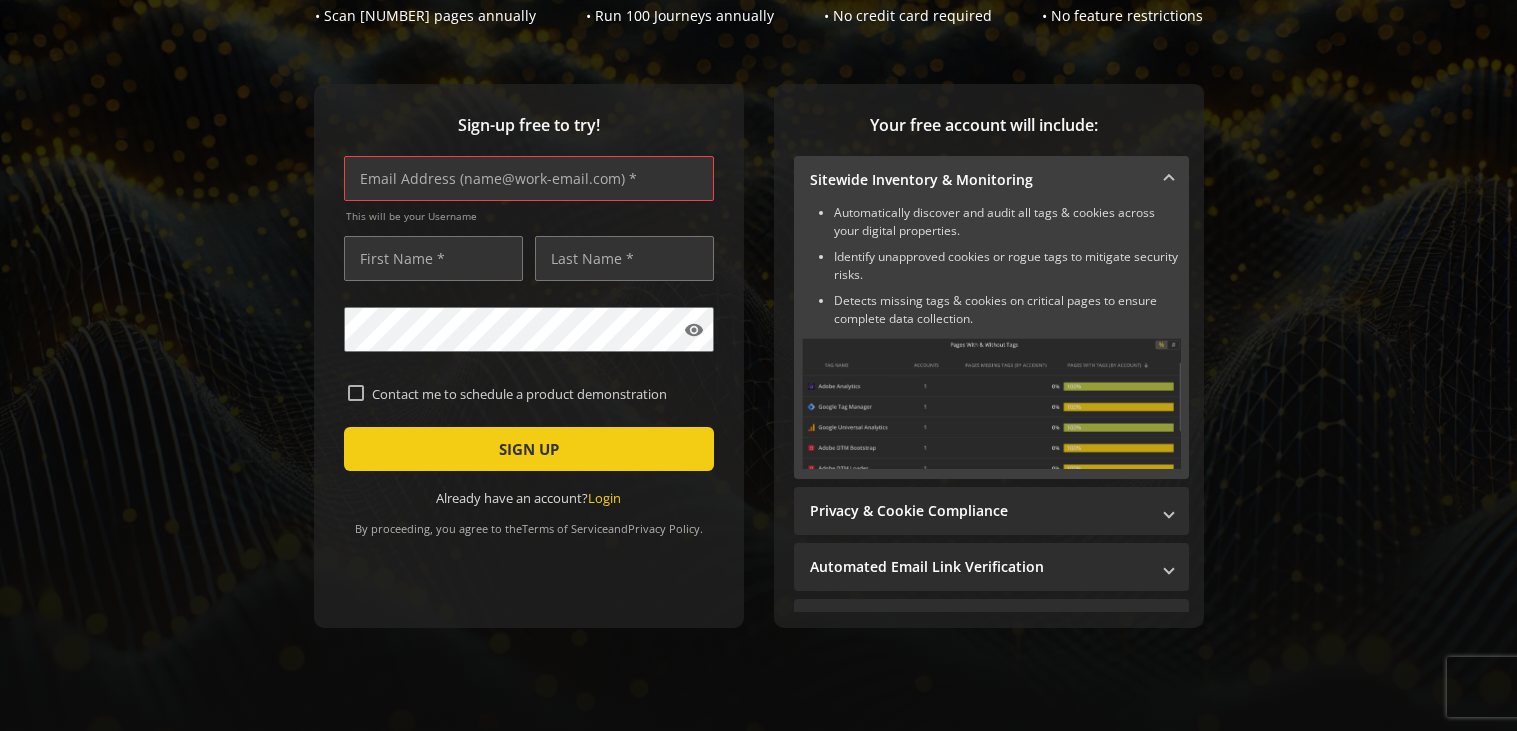 paste on "[USERNAME]@[DOMAIN]" 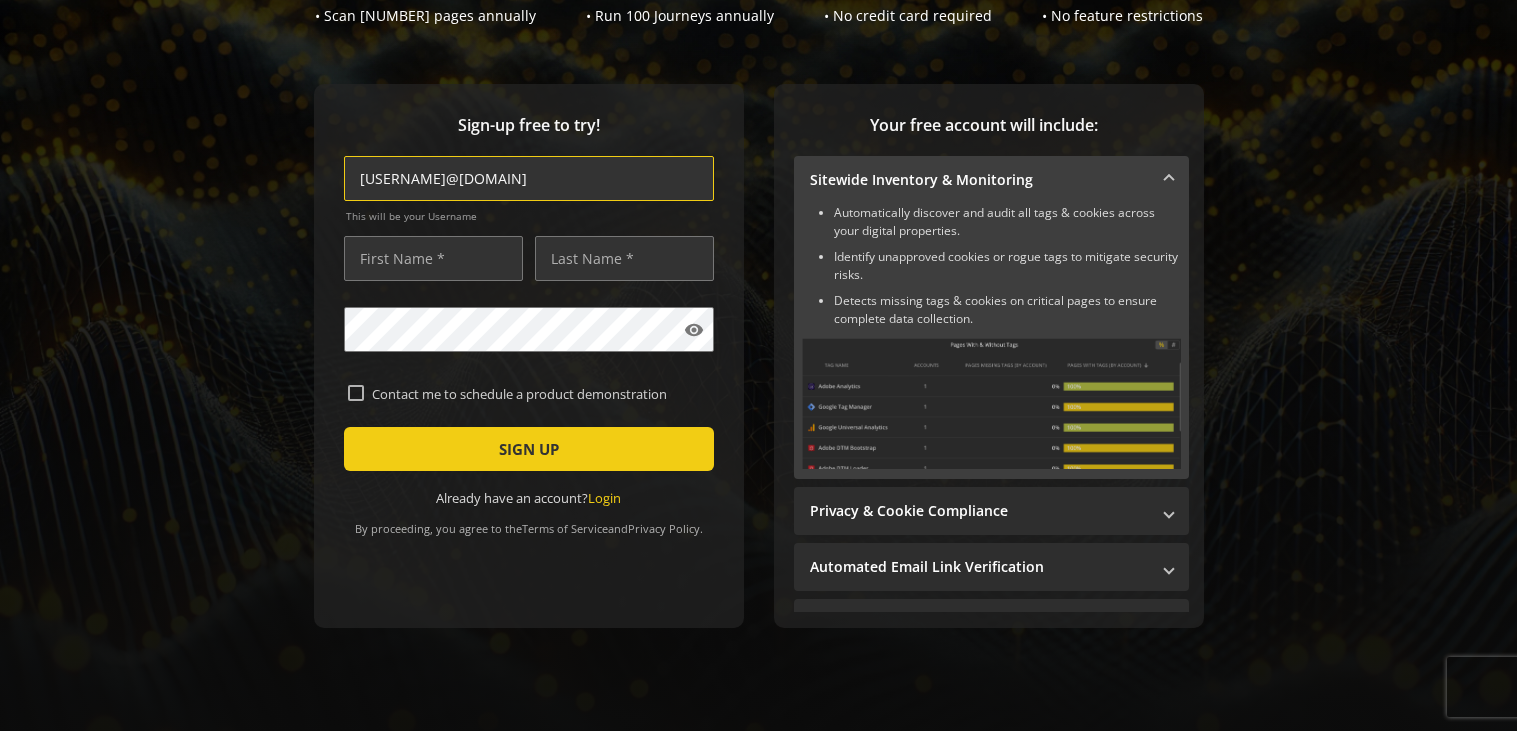 type on "[USERNAME]@[DOMAIN]" 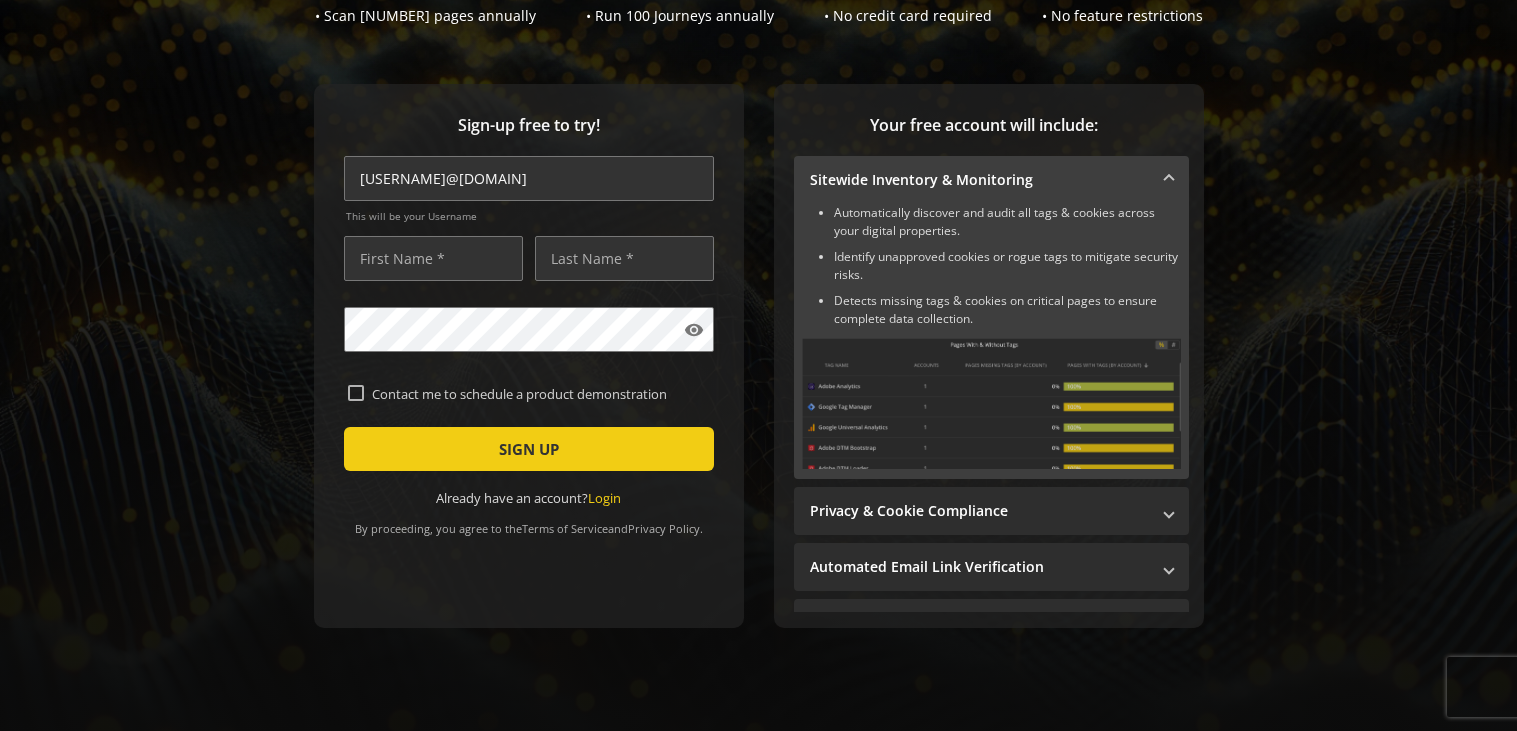 click on "[USERNAME]@[DOMAIN] This will be your Username" at bounding box center [529, 195] 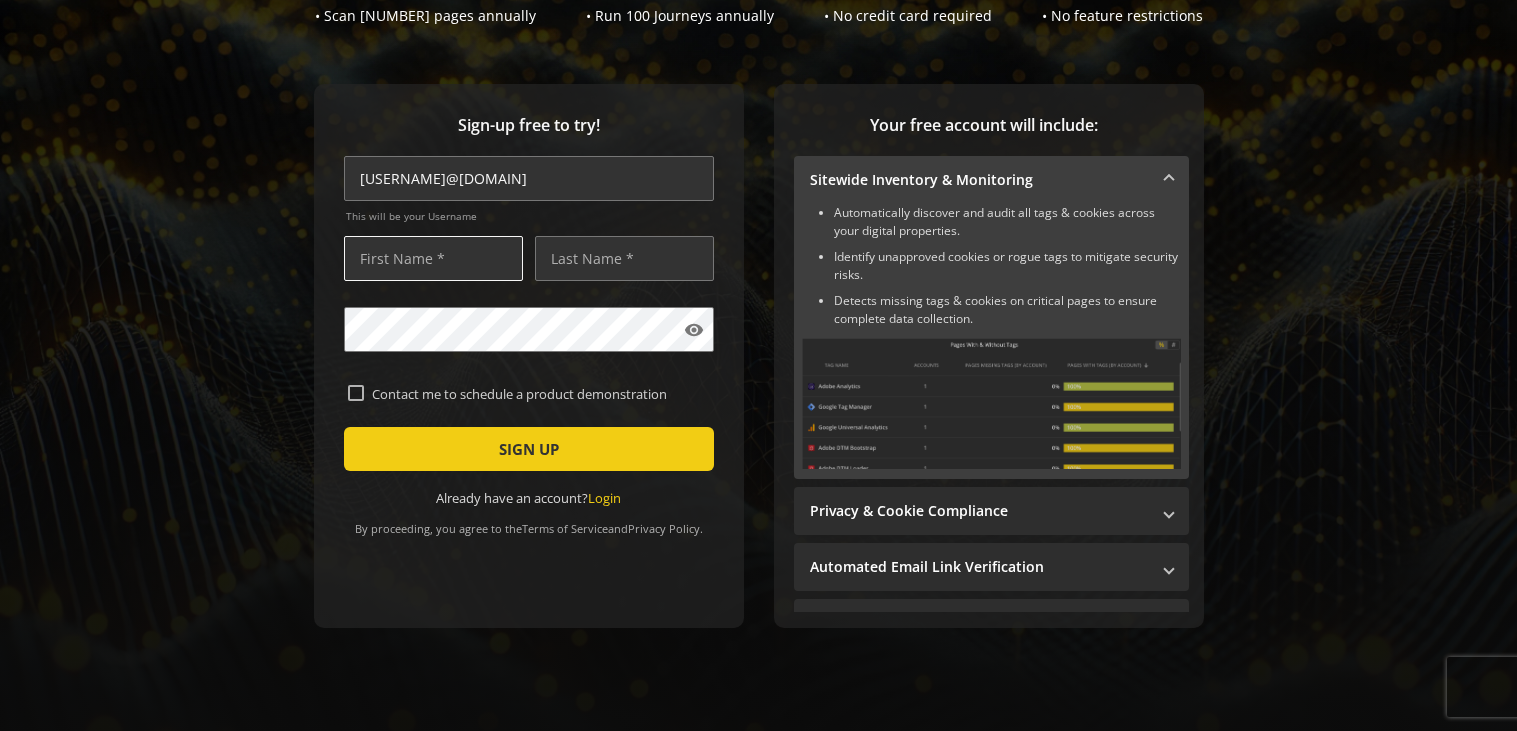 click at bounding box center (433, 258) 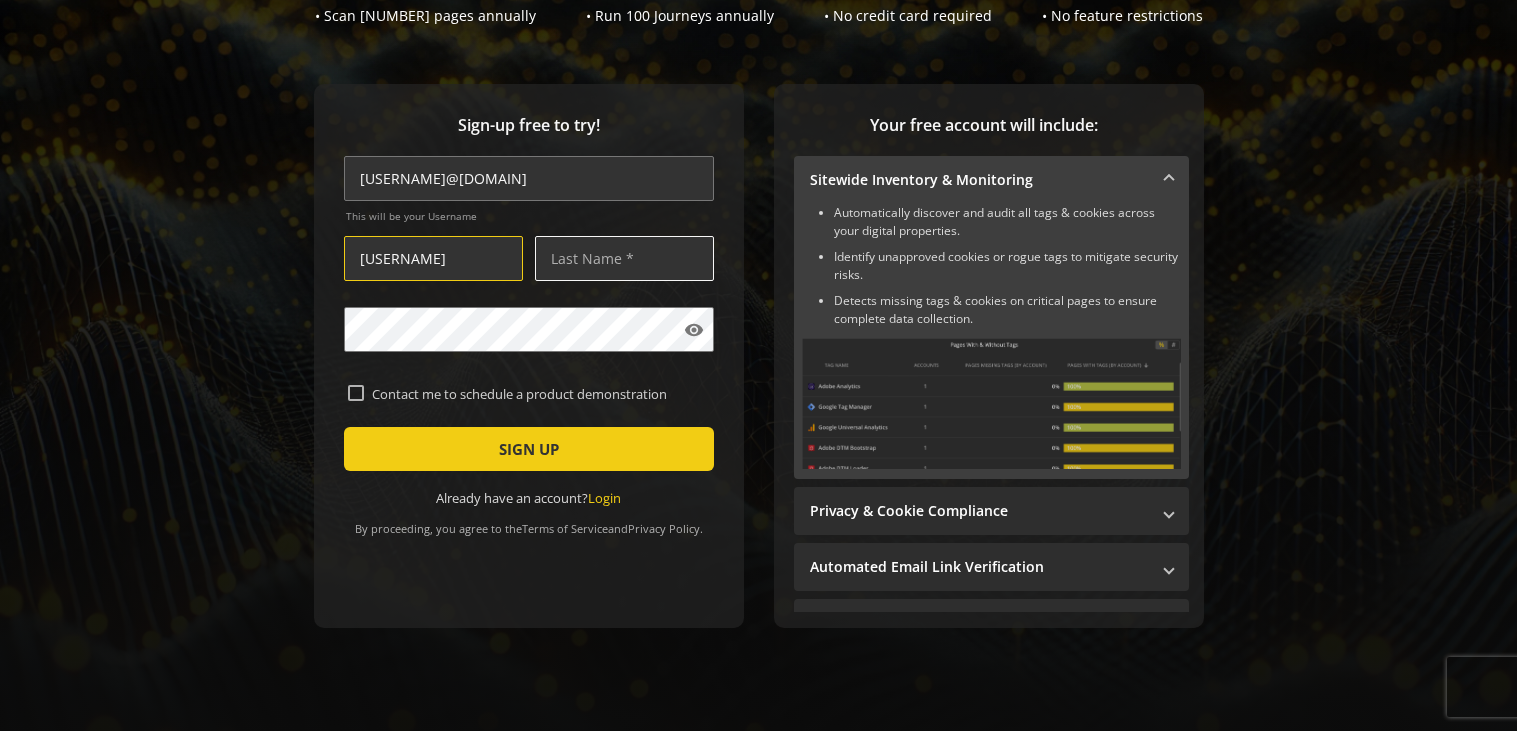 type on "[USERNAME]" 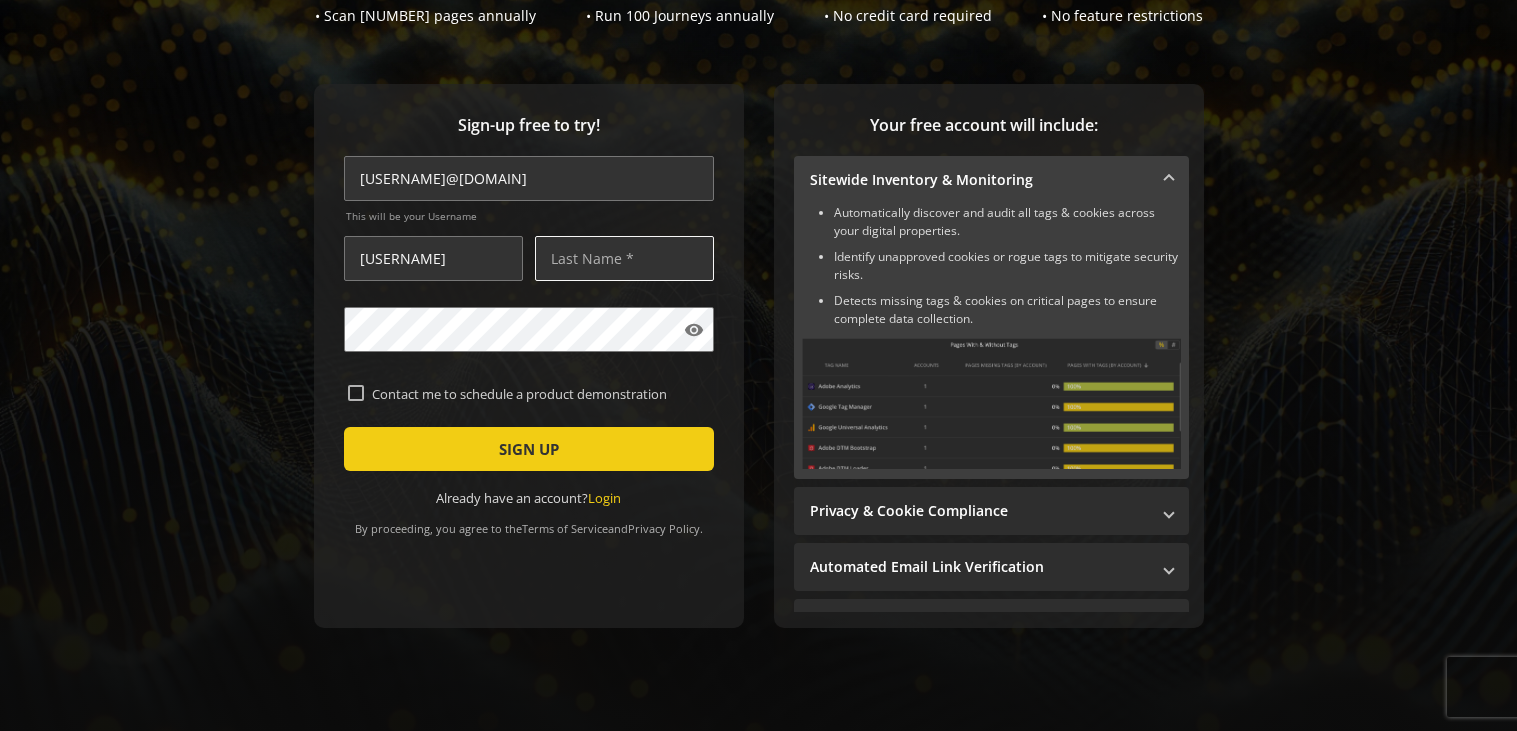 click at bounding box center [624, 258] 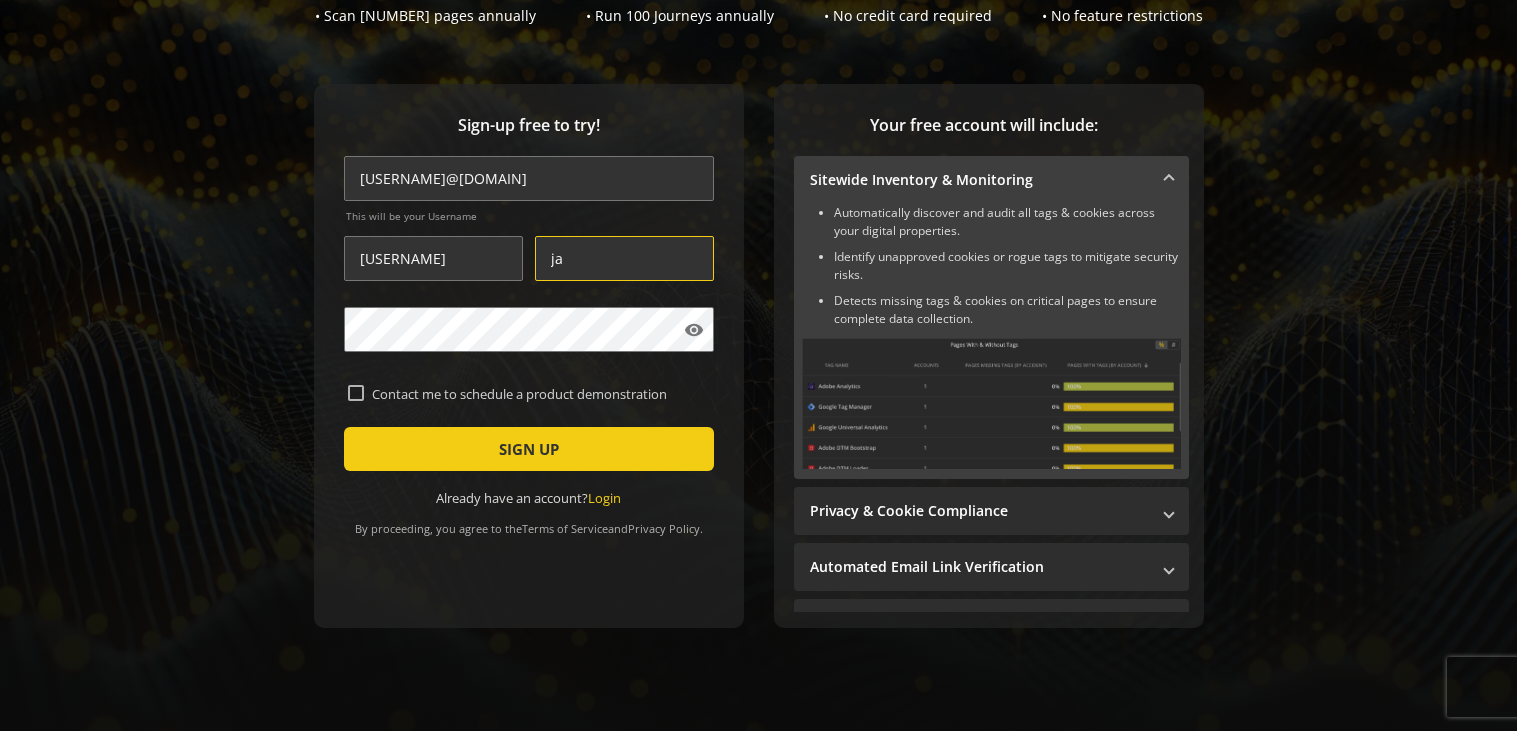 type on "ja" 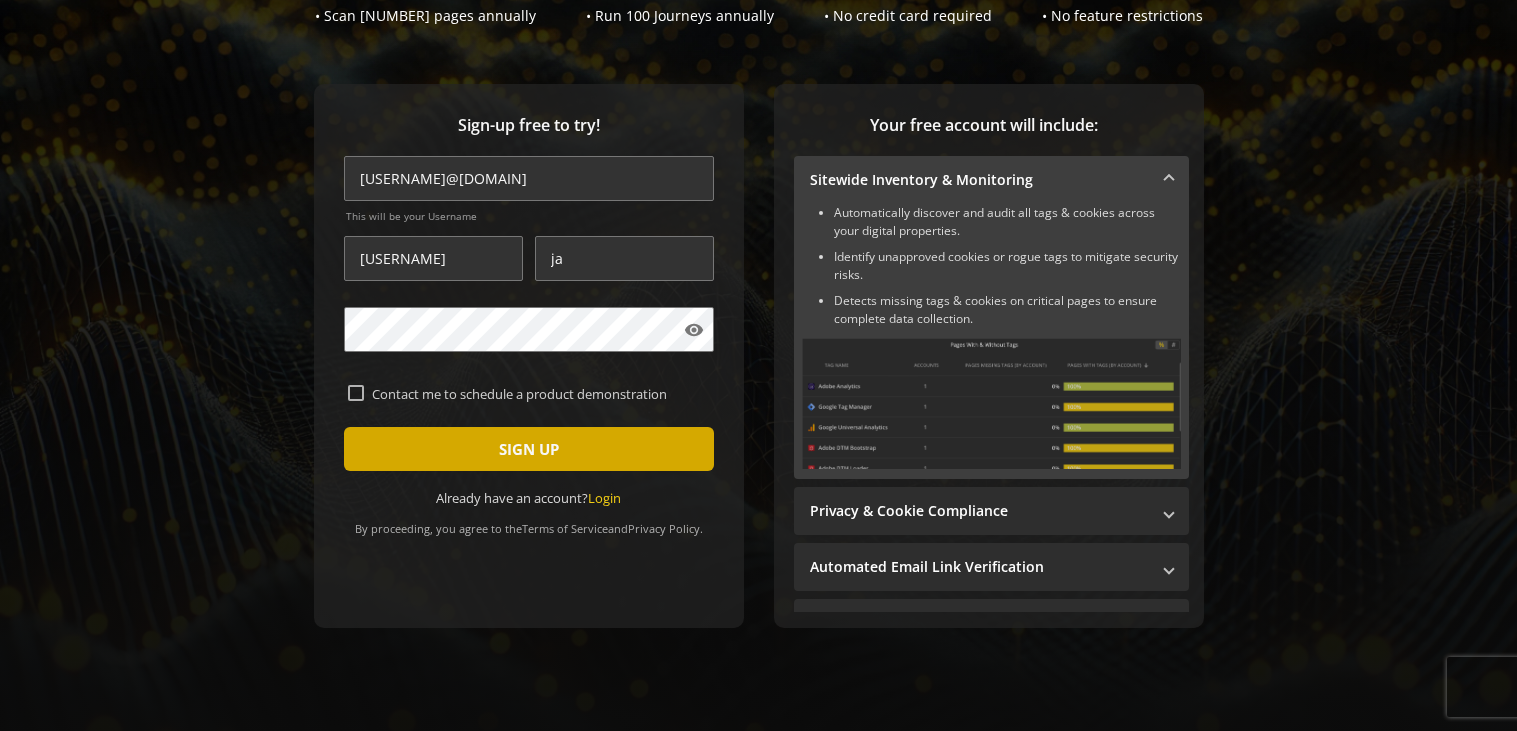 click at bounding box center (529, 449) 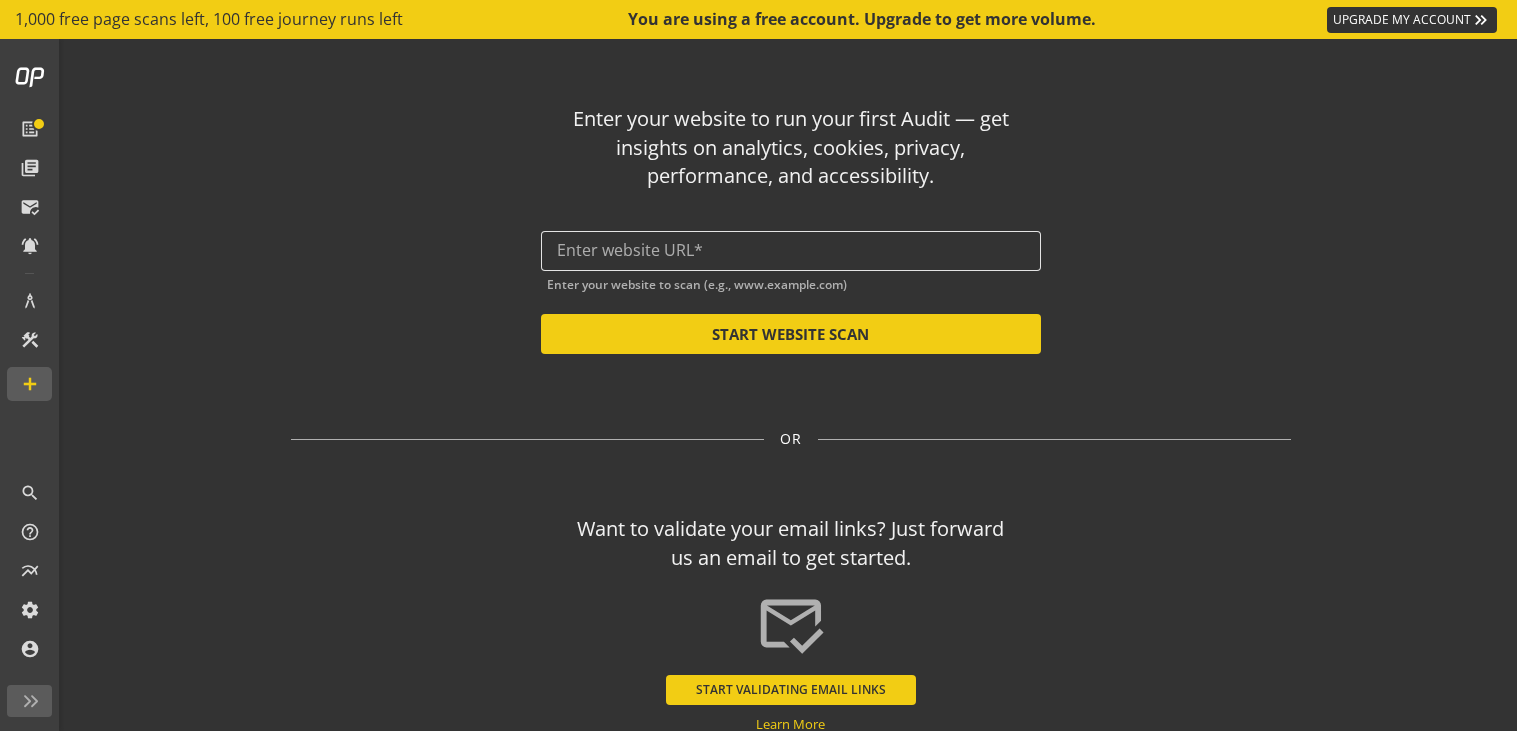 click at bounding box center (791, 251) 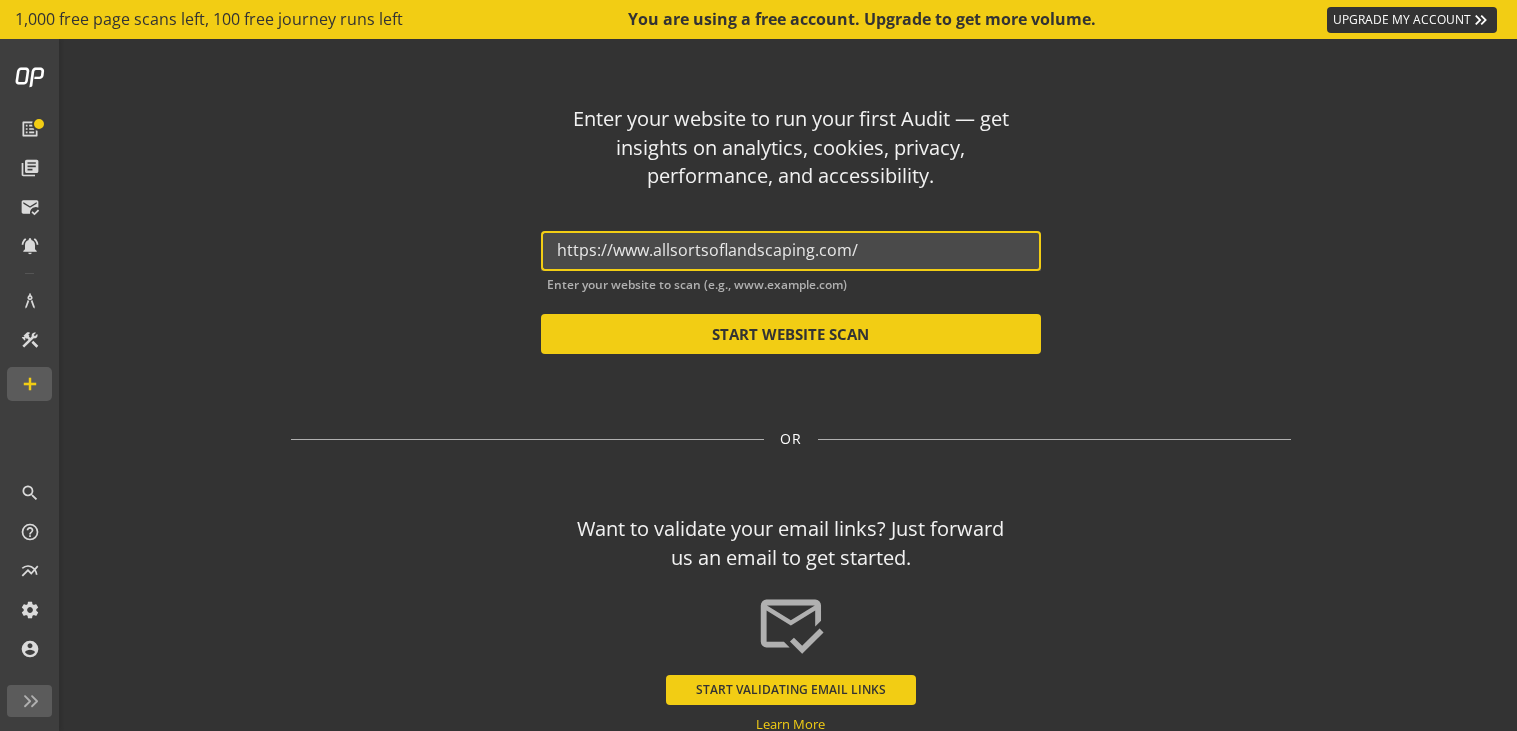 type on "https://www.allsortsoflandscaping.com/" 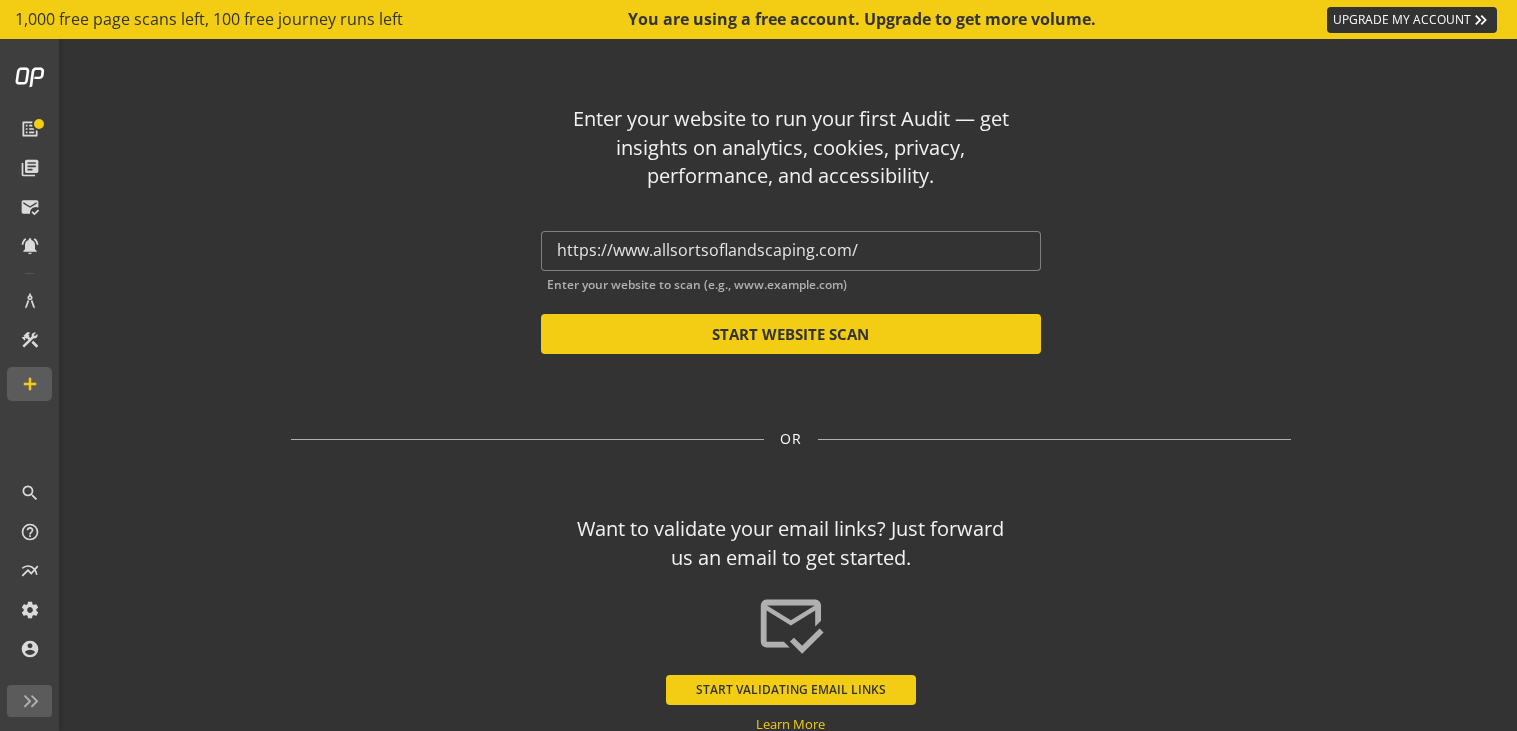 click on "Enter your website to run your first Audit — get insights on analytics, cookies, privacy, performance, and accessibility.  https://www.allsortsoflandscaping.com/ Enter your website to scan (e.g., www.example.com) START WEBSITE SCAN" at bounding box center [791, 221] 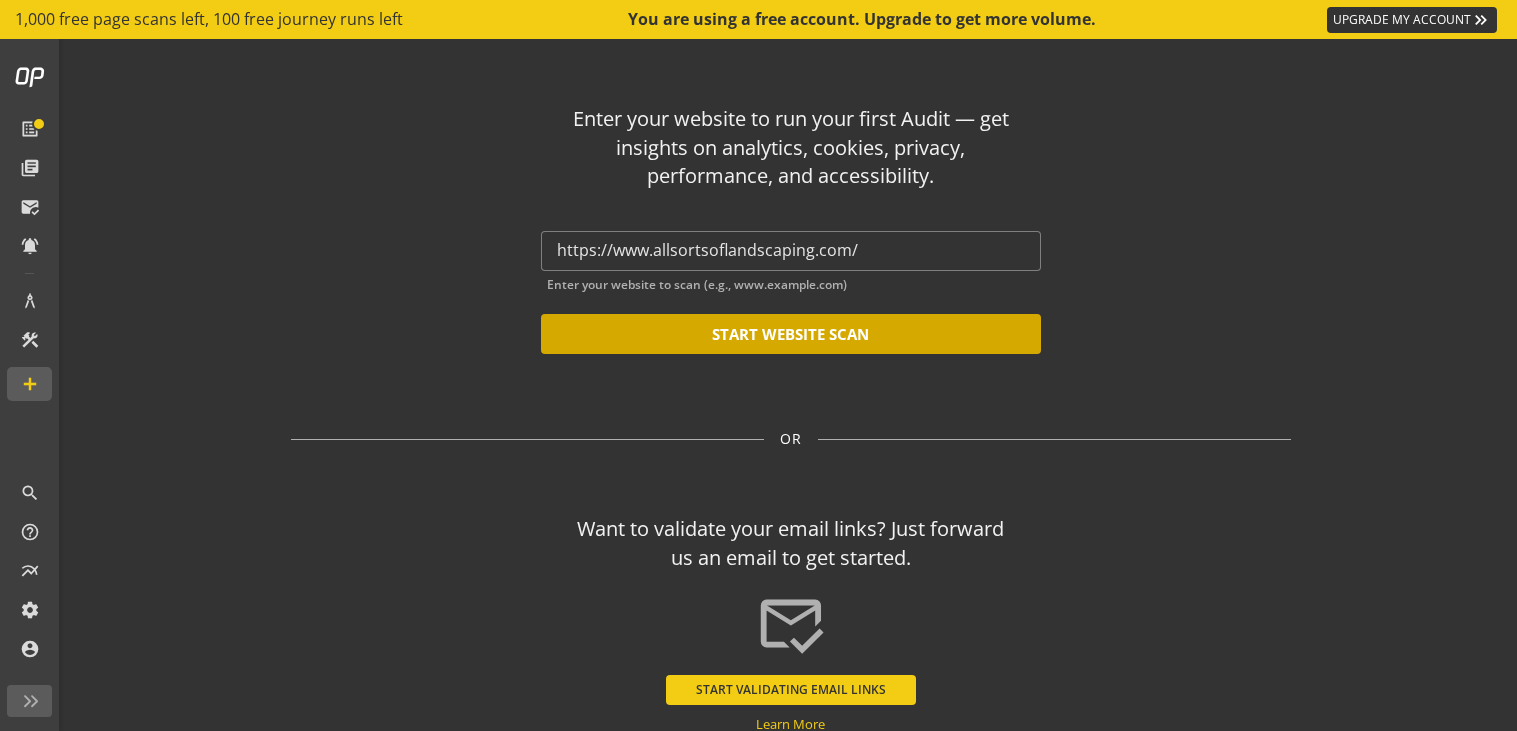 click on "START WEBSITE SCAN" at bounding box center [791, 334] 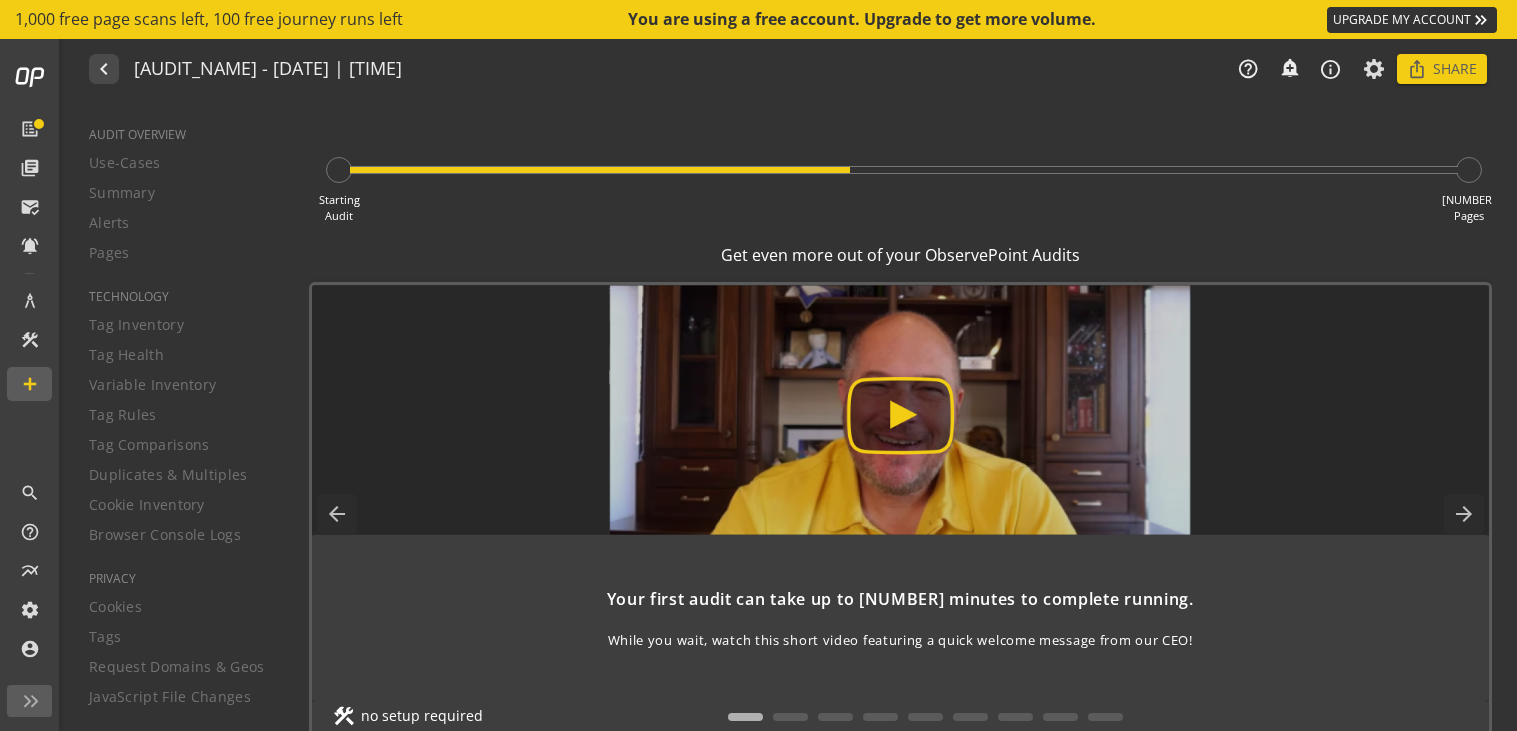 scroll, scrollTop: 0, scrollLeft: 0, axis: both 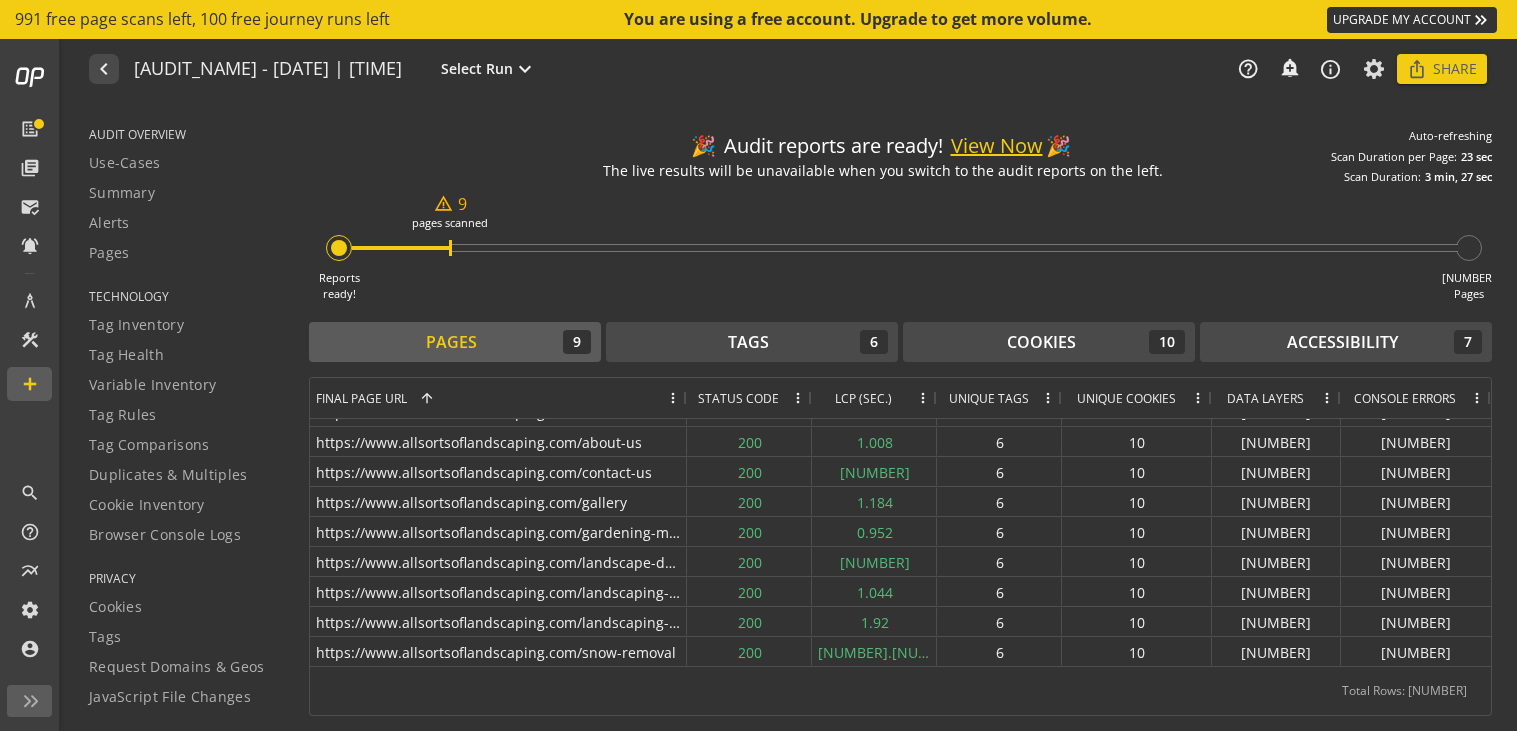 click on "View Now" at bounding box center [997, 146] 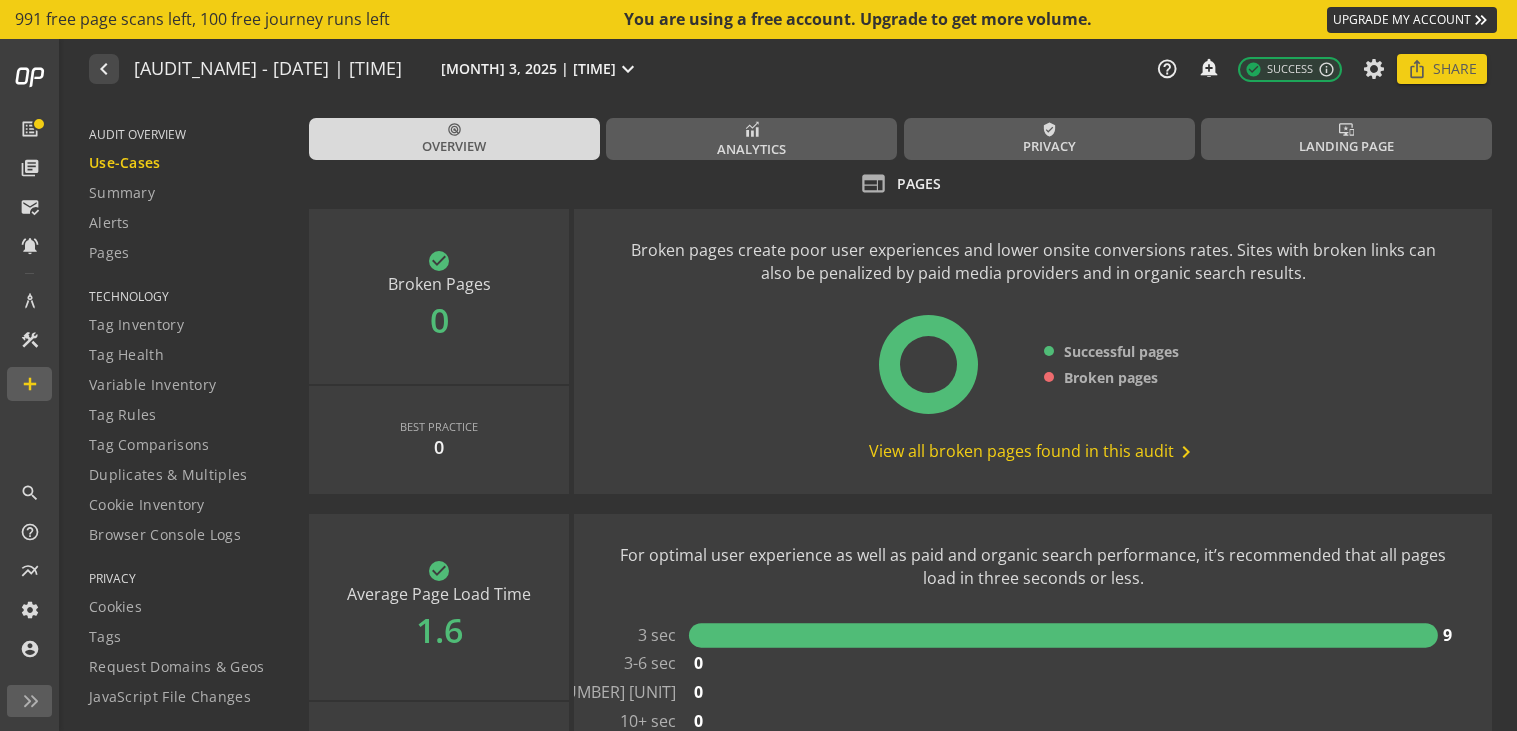scroll, scrollTop: 0, scrollLeft: 0, axis: both 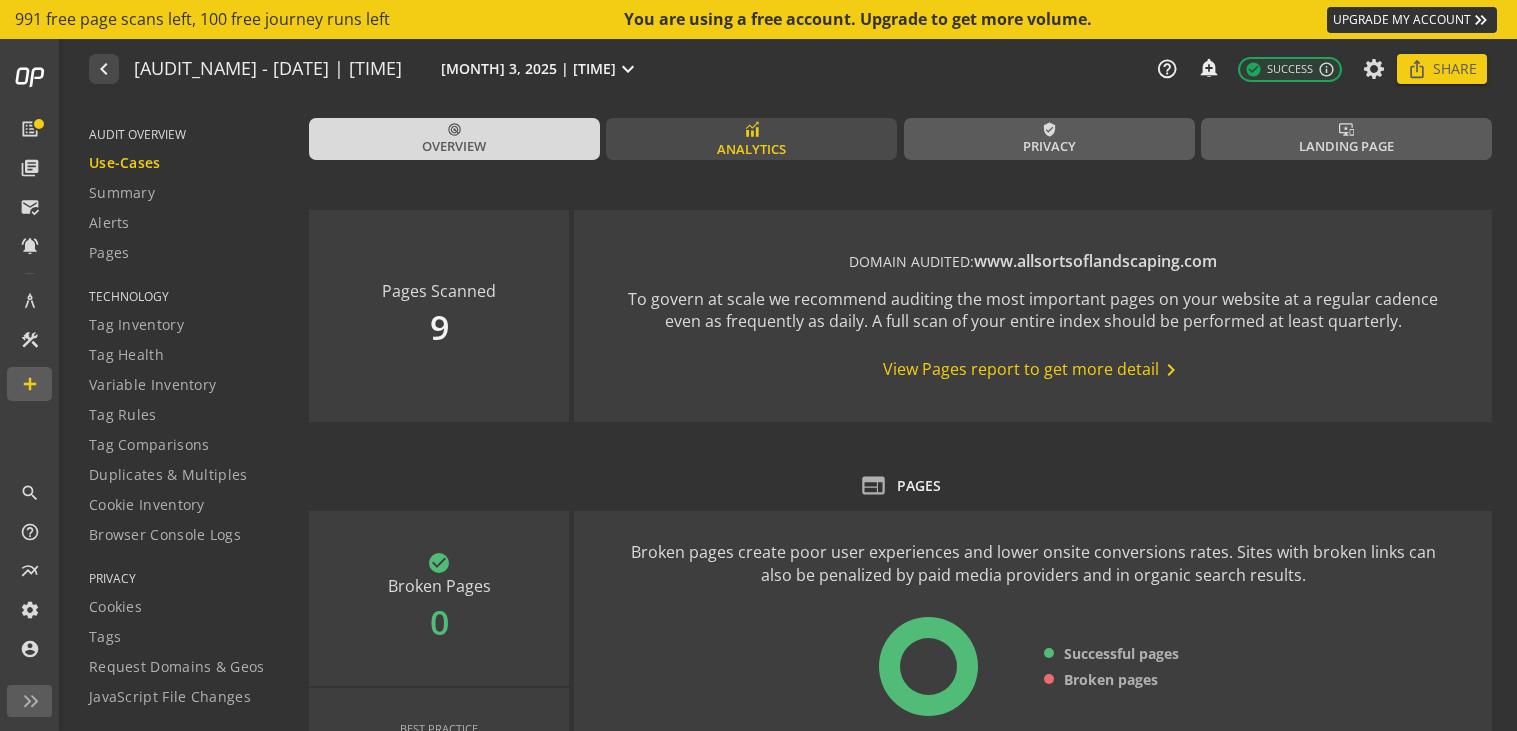 click on "Analytics" at bounding box center [751, 139] 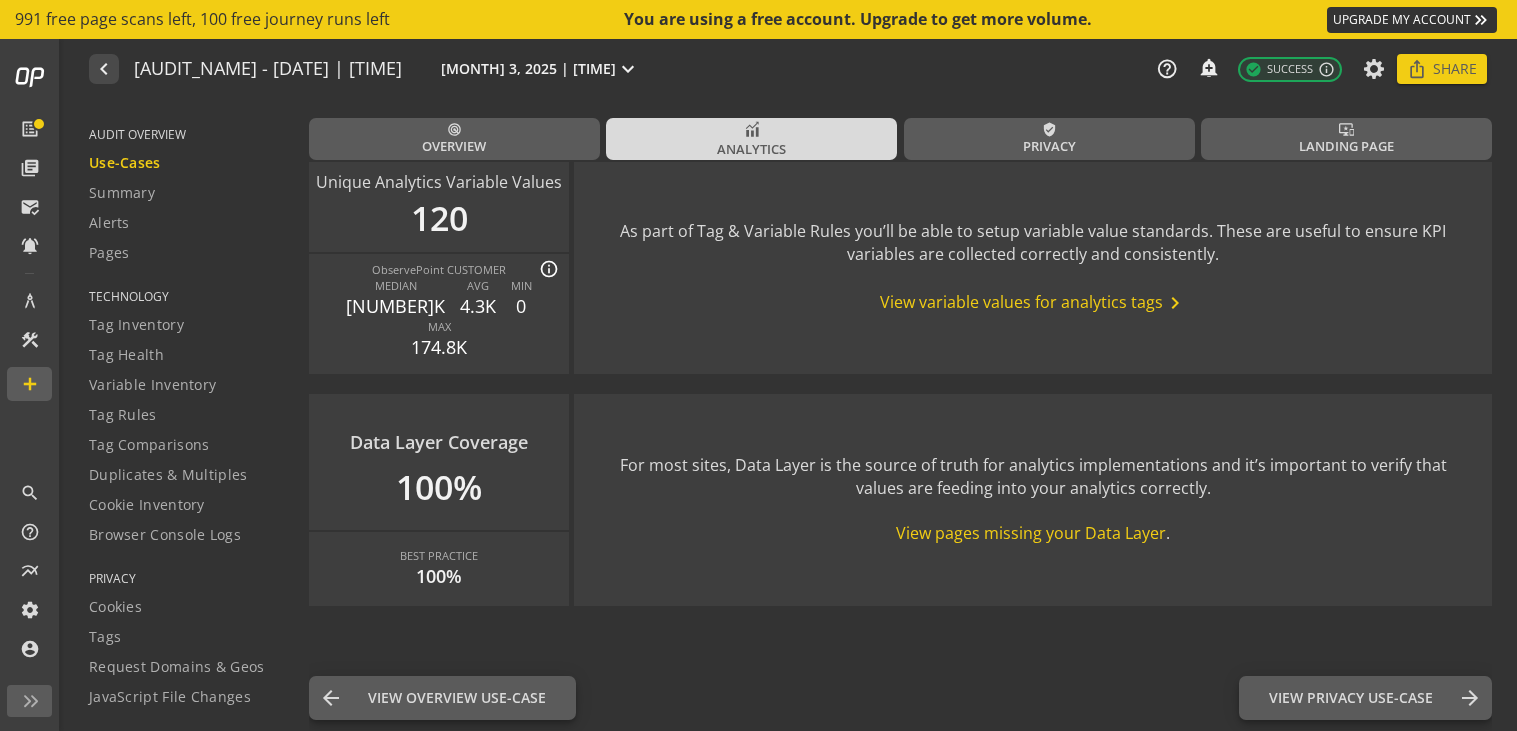 scroll, scrollTop: 0, scrollLeft: 0, axis: both 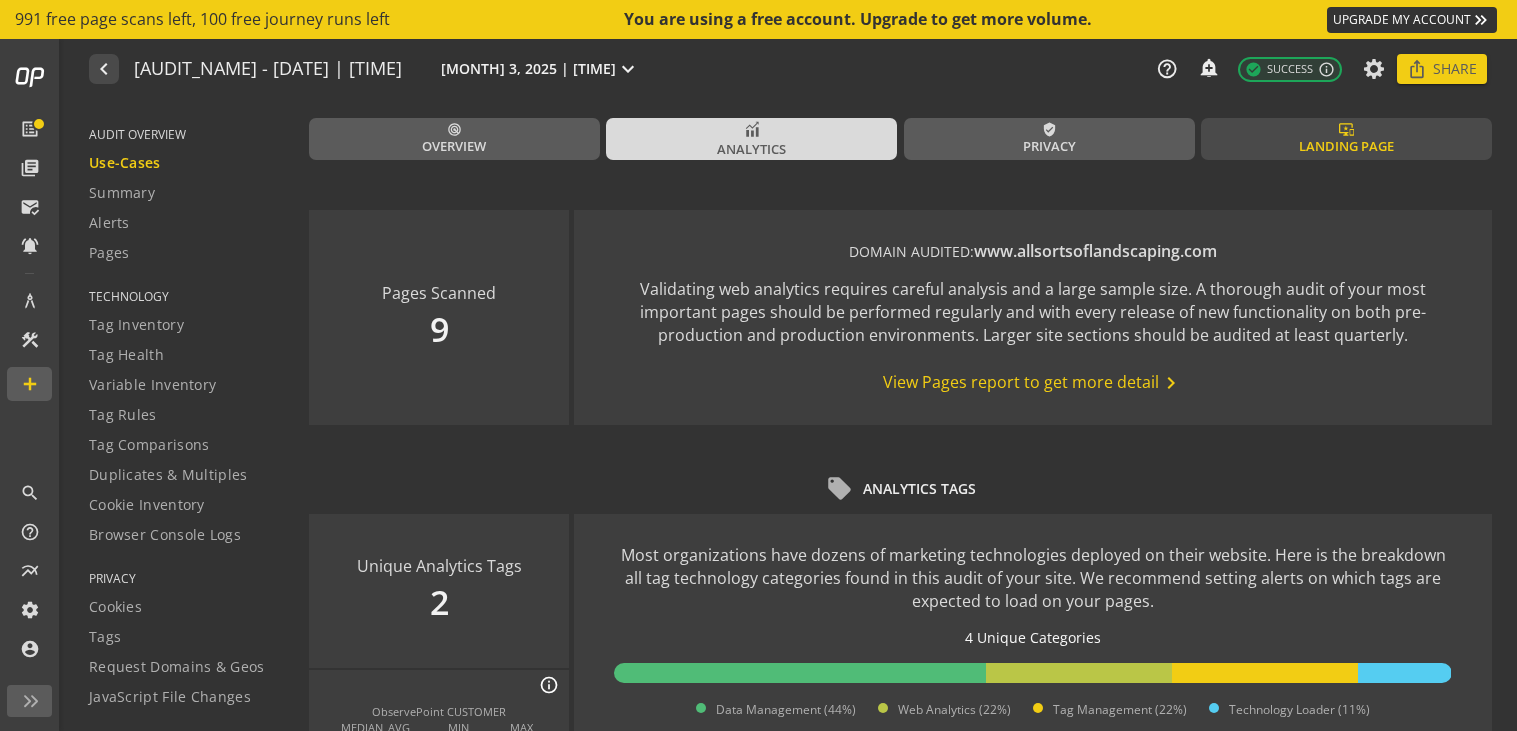 click on "important_devices  Landing Page" at bounding box center (1346, 139) 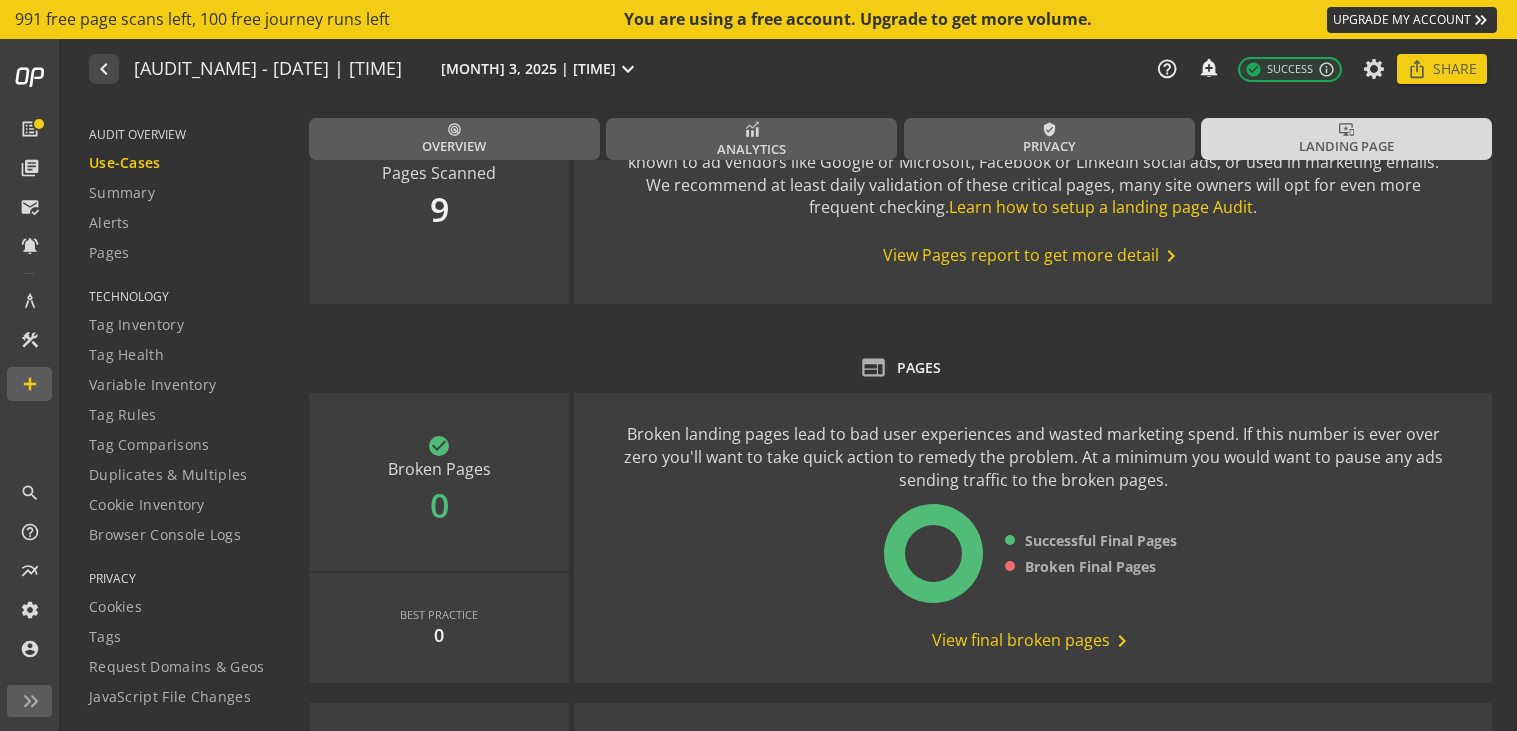 scroll, scrollTop: 0, scrollLeft: 0, axis: both 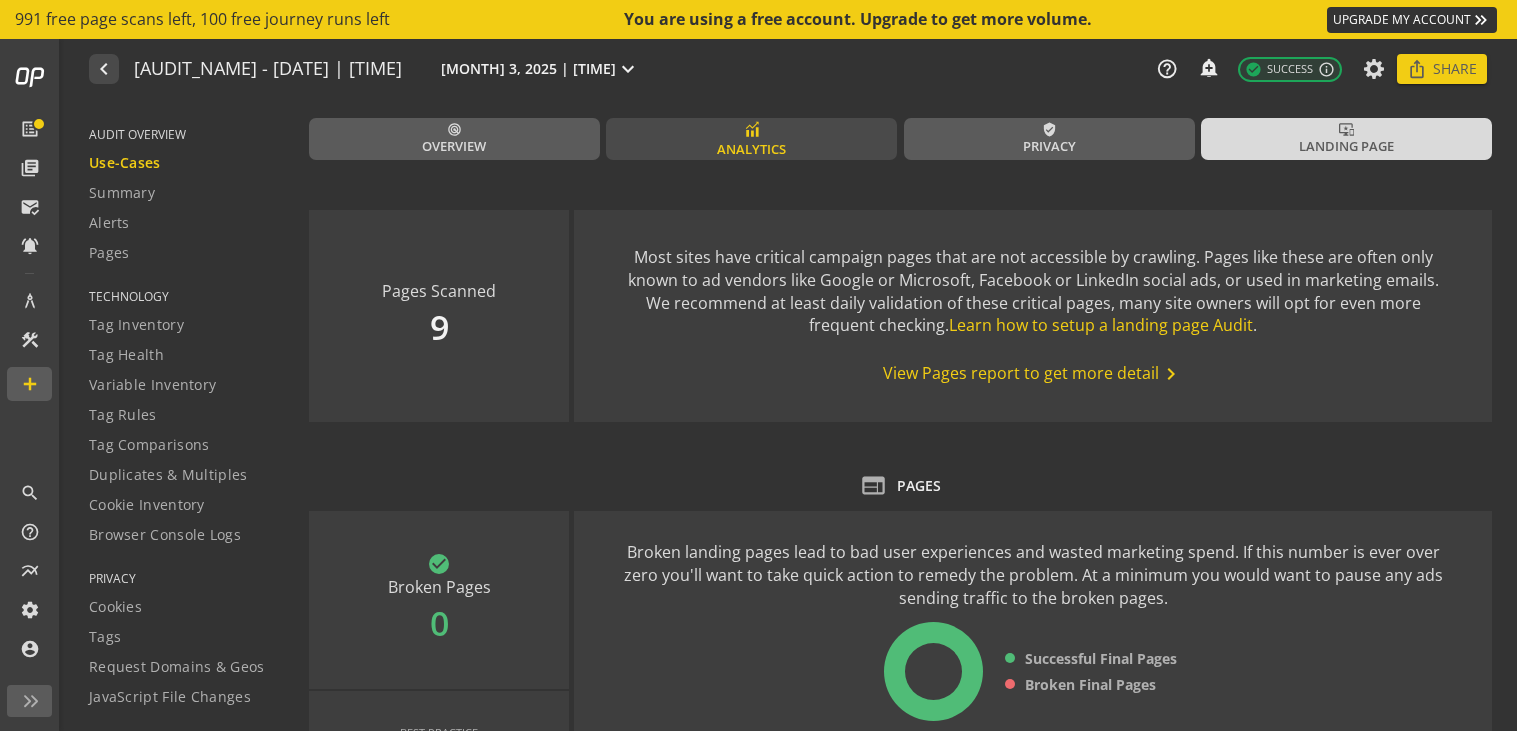 click on "Analytics" at bounding box center (751, 139) 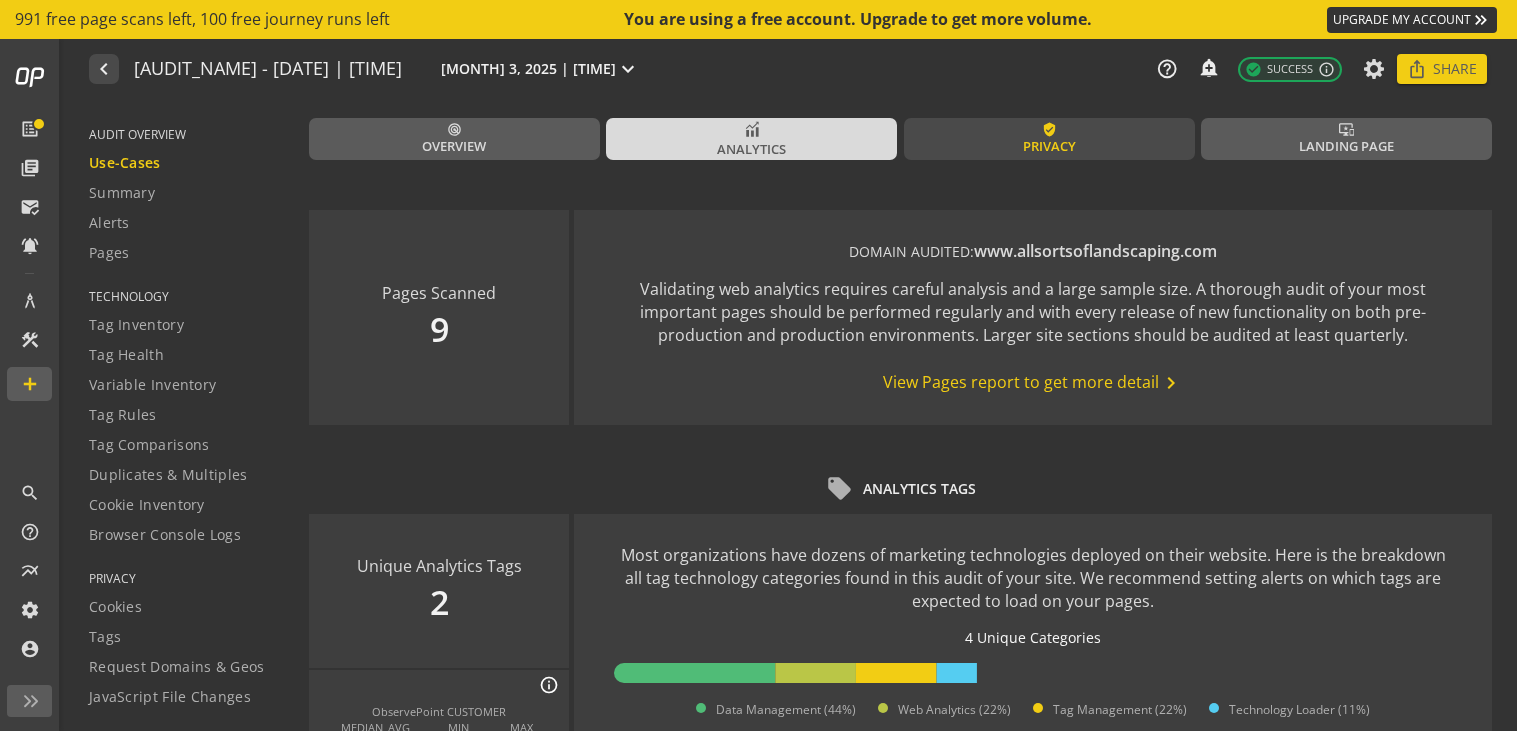 click on "verified_user  Privacy" at bounding box center [1049, 139] 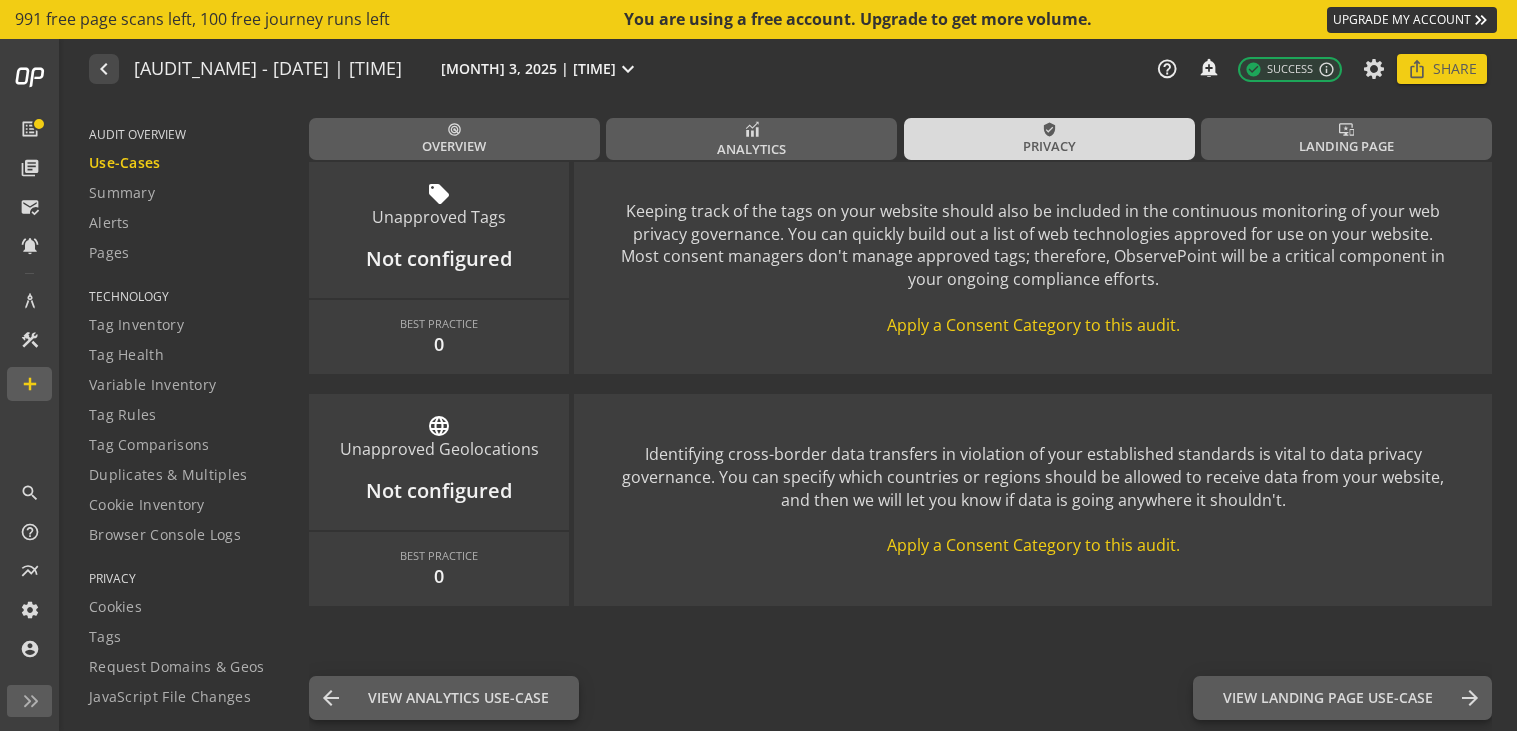 scroll, scrollTop: 0, scrollLeft: 0, axis: both 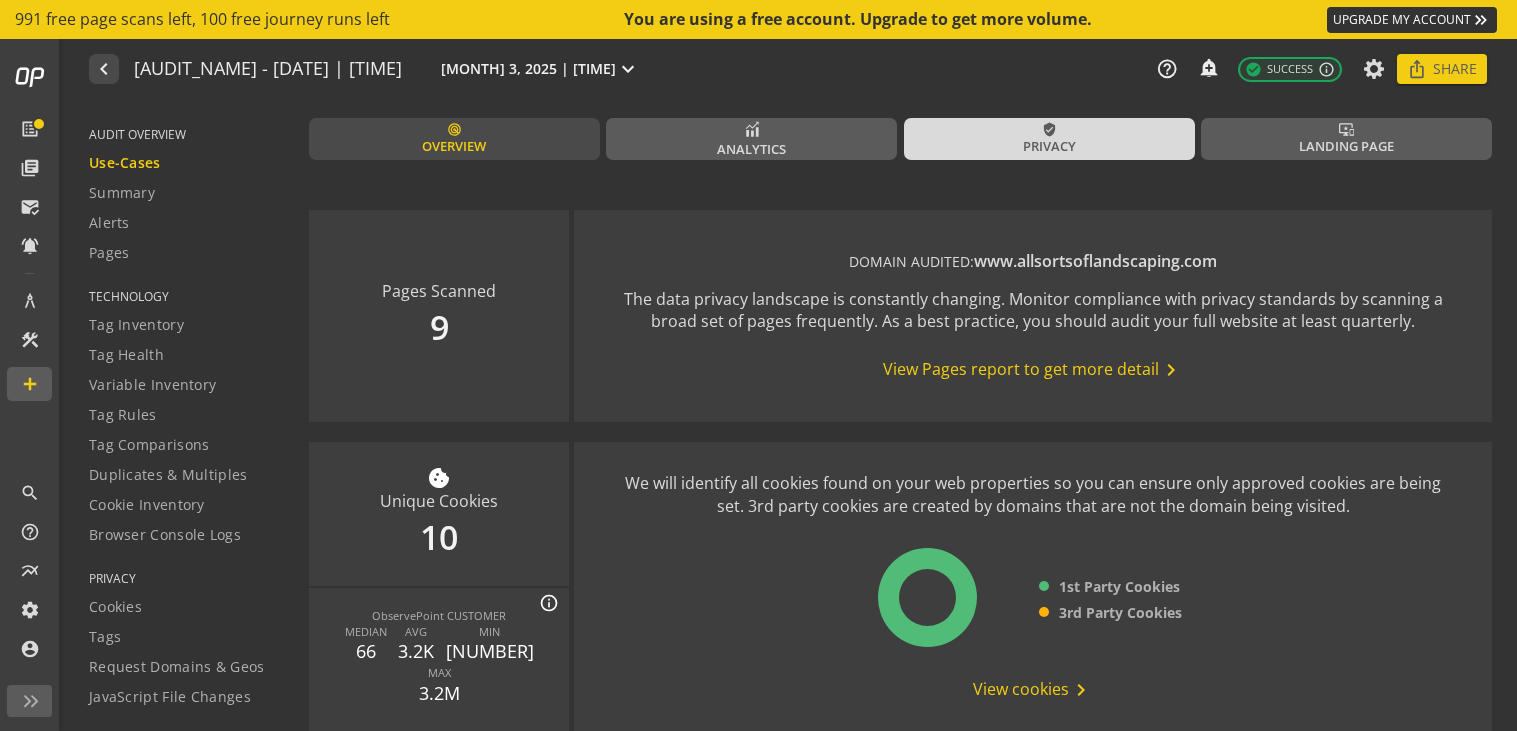 click on "radar  Overview" at bounding box center [454, 139] 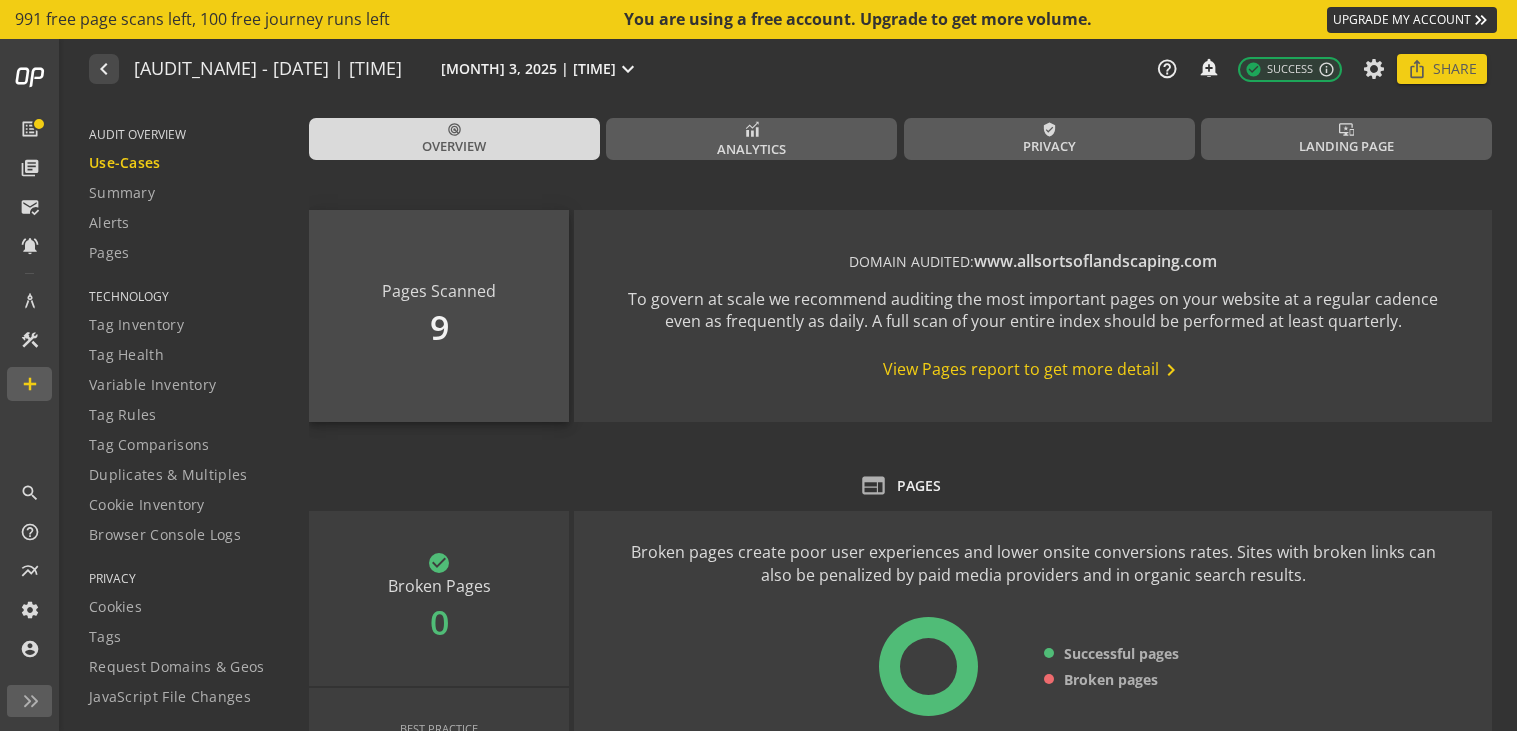 scroll, scrollTop: 2714, scrollLeft: 0, axis: vertical 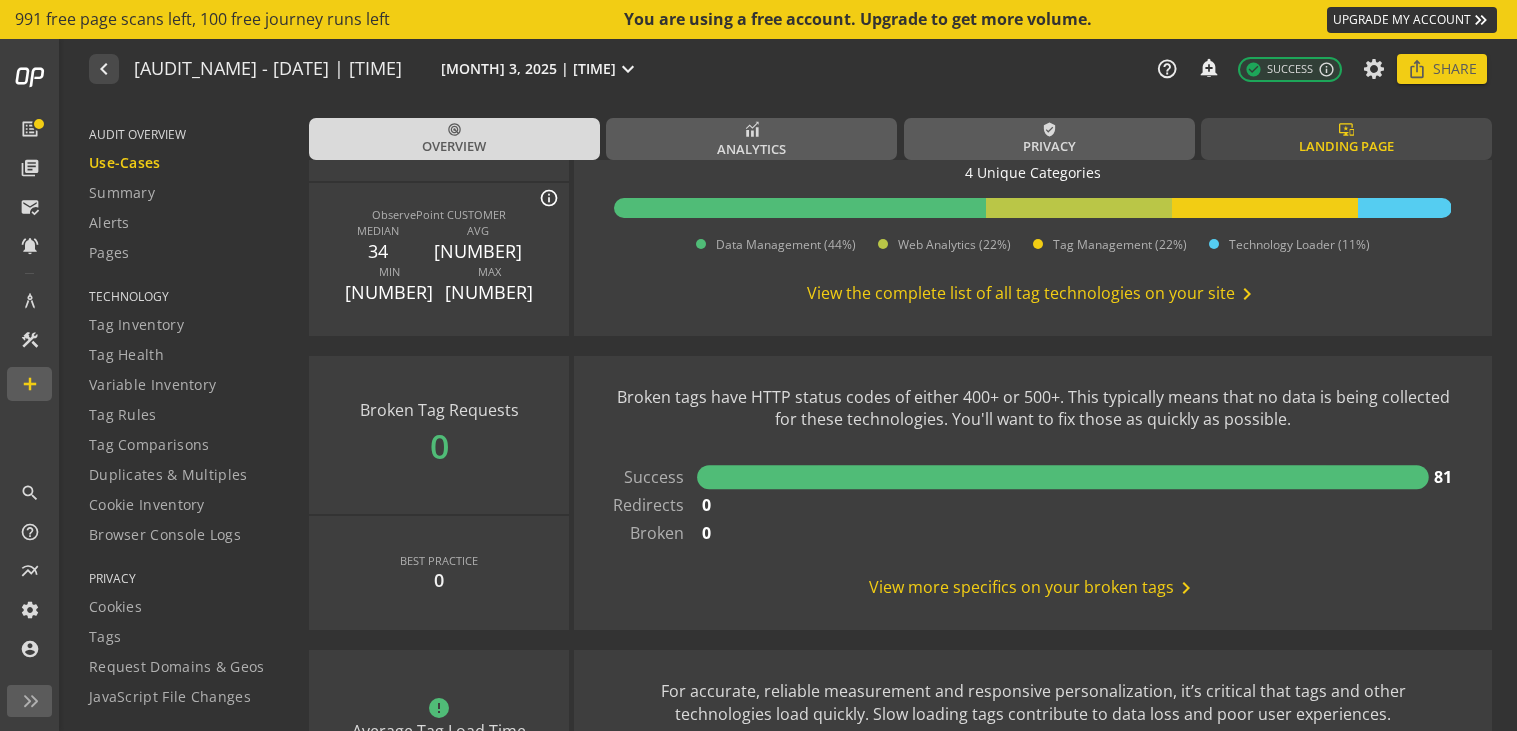 click on "Landing Page" at bounding box center [1346, 146] 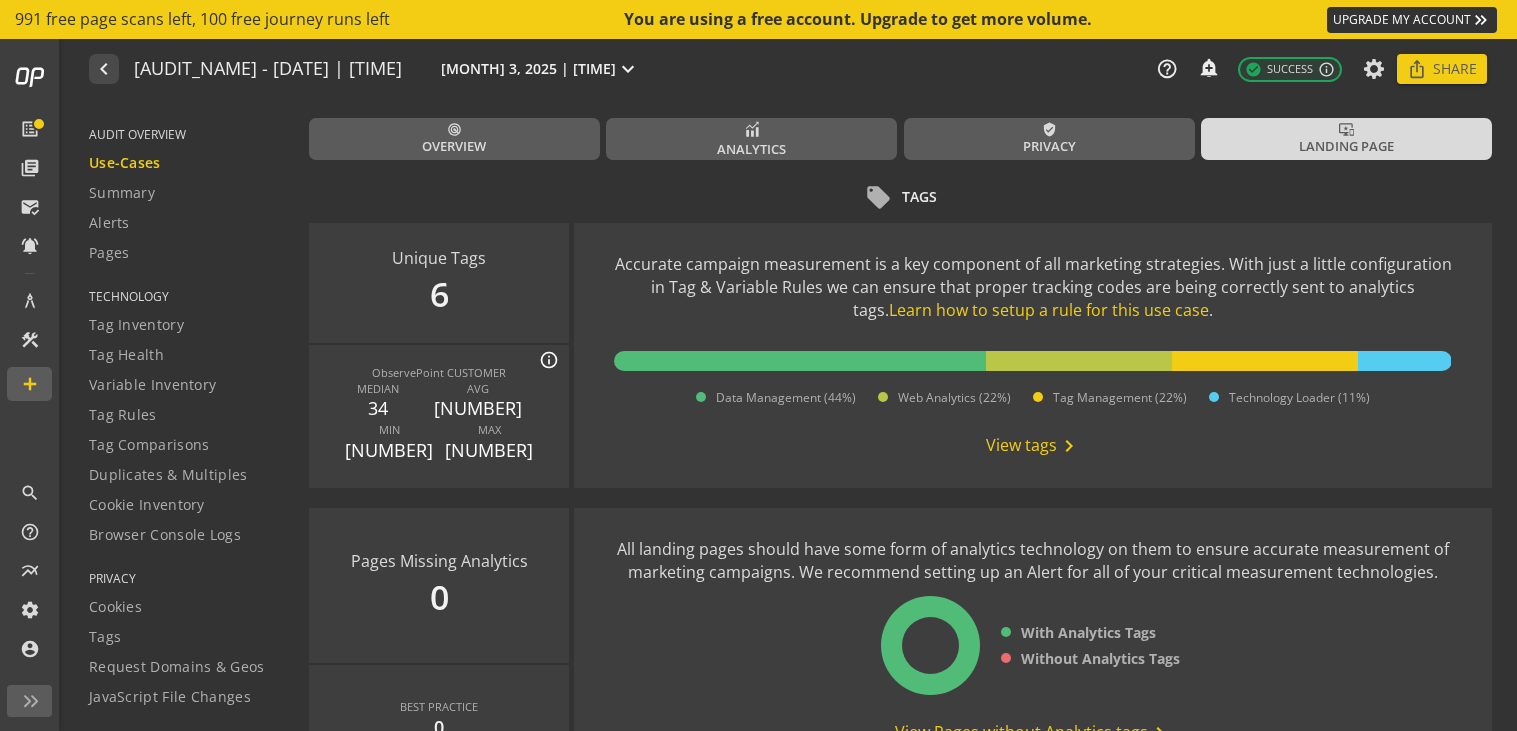 scroll, scrollTop: 2308, scrollLeft: 0, axis: vertical 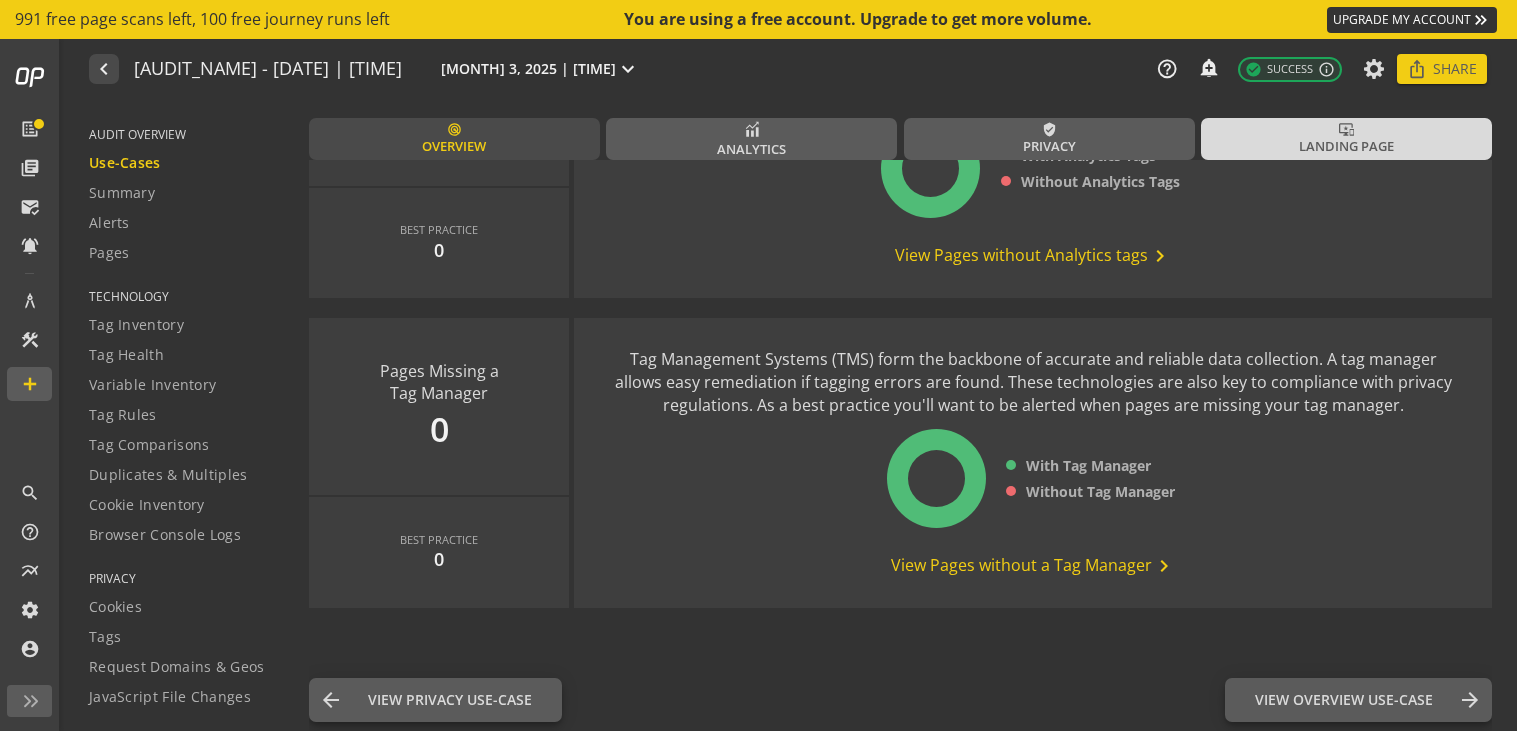click on "radar  Overview" at bounding box center (454, 139) 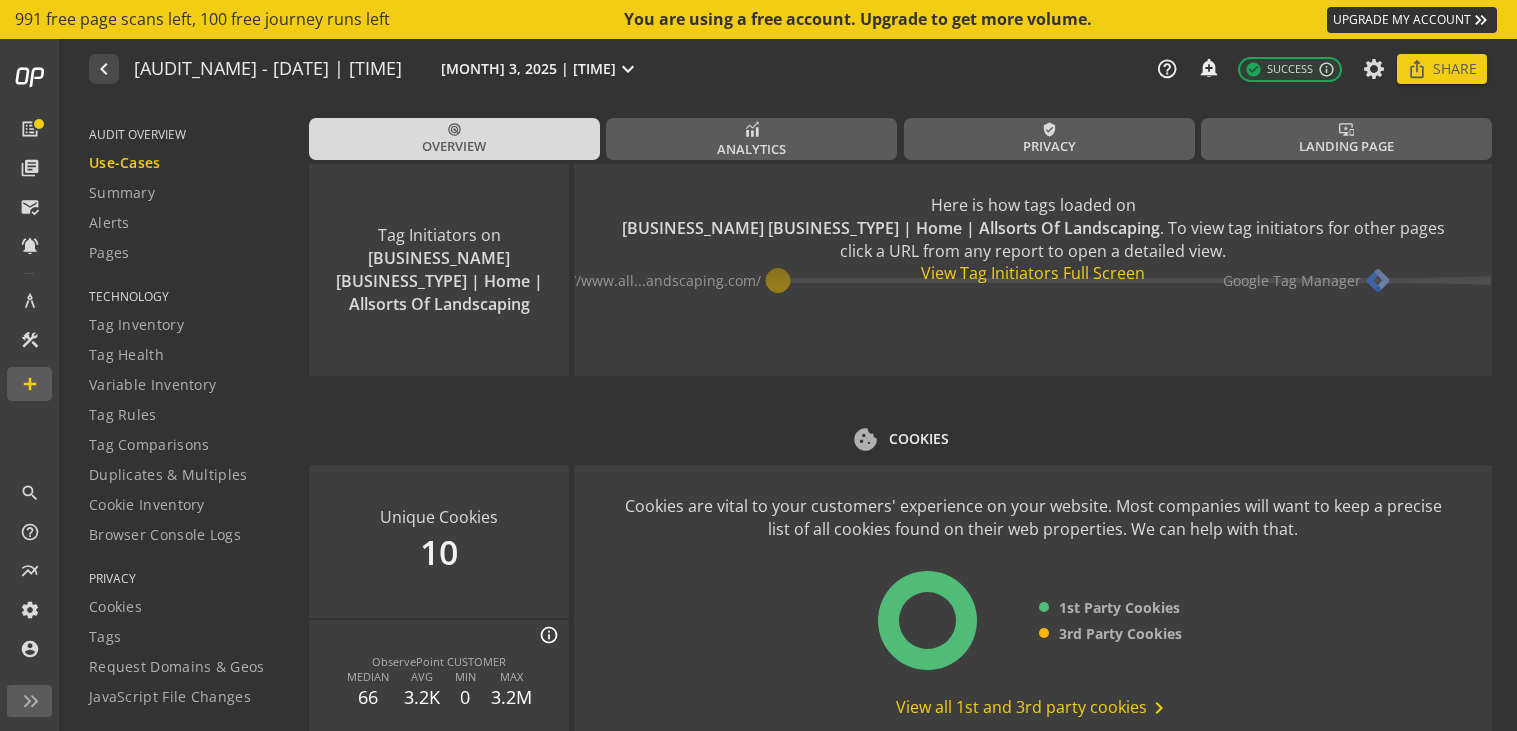 scroll, scrollTop: 2714, scrollLeft: 0, axis: vertical 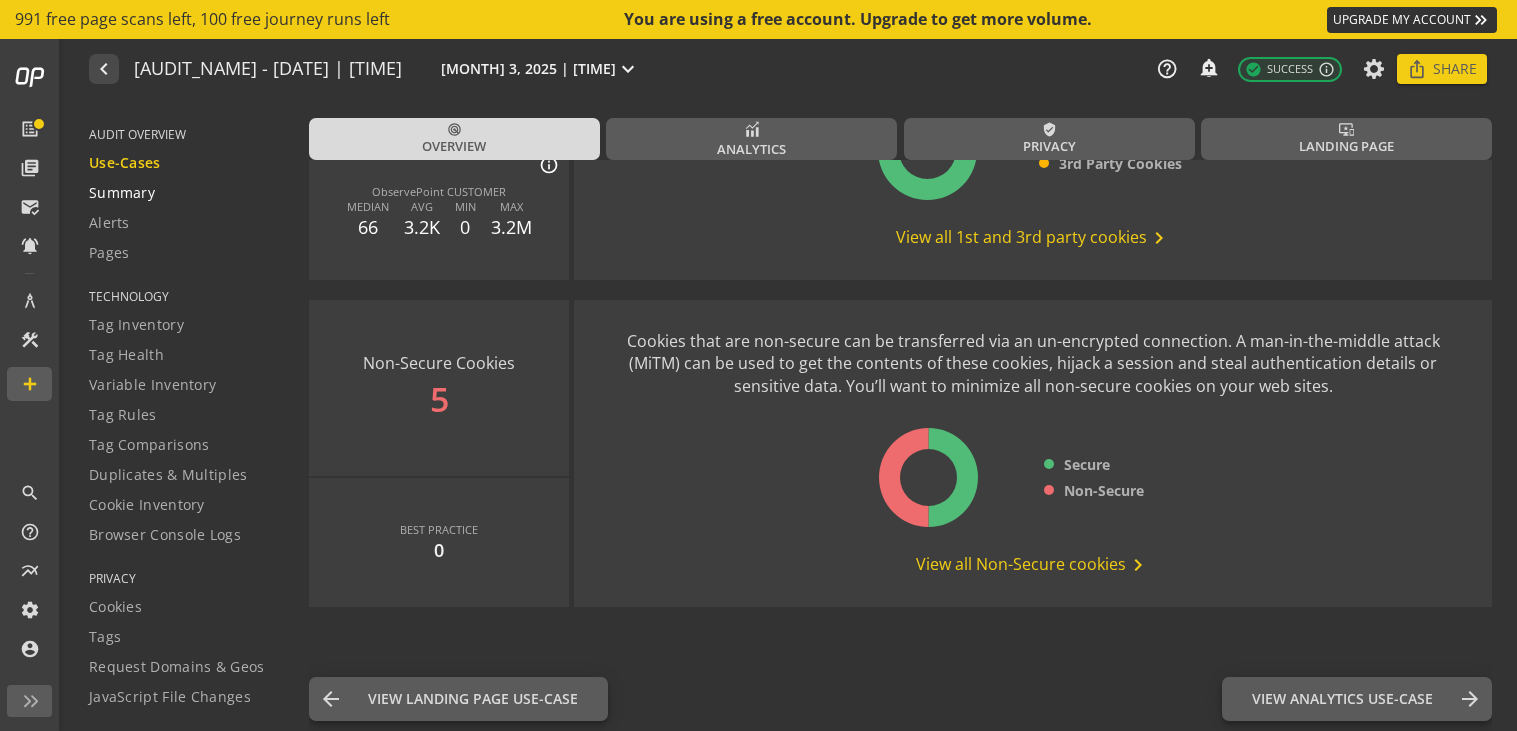 click on "Summary" at bounding box center (125, 163) 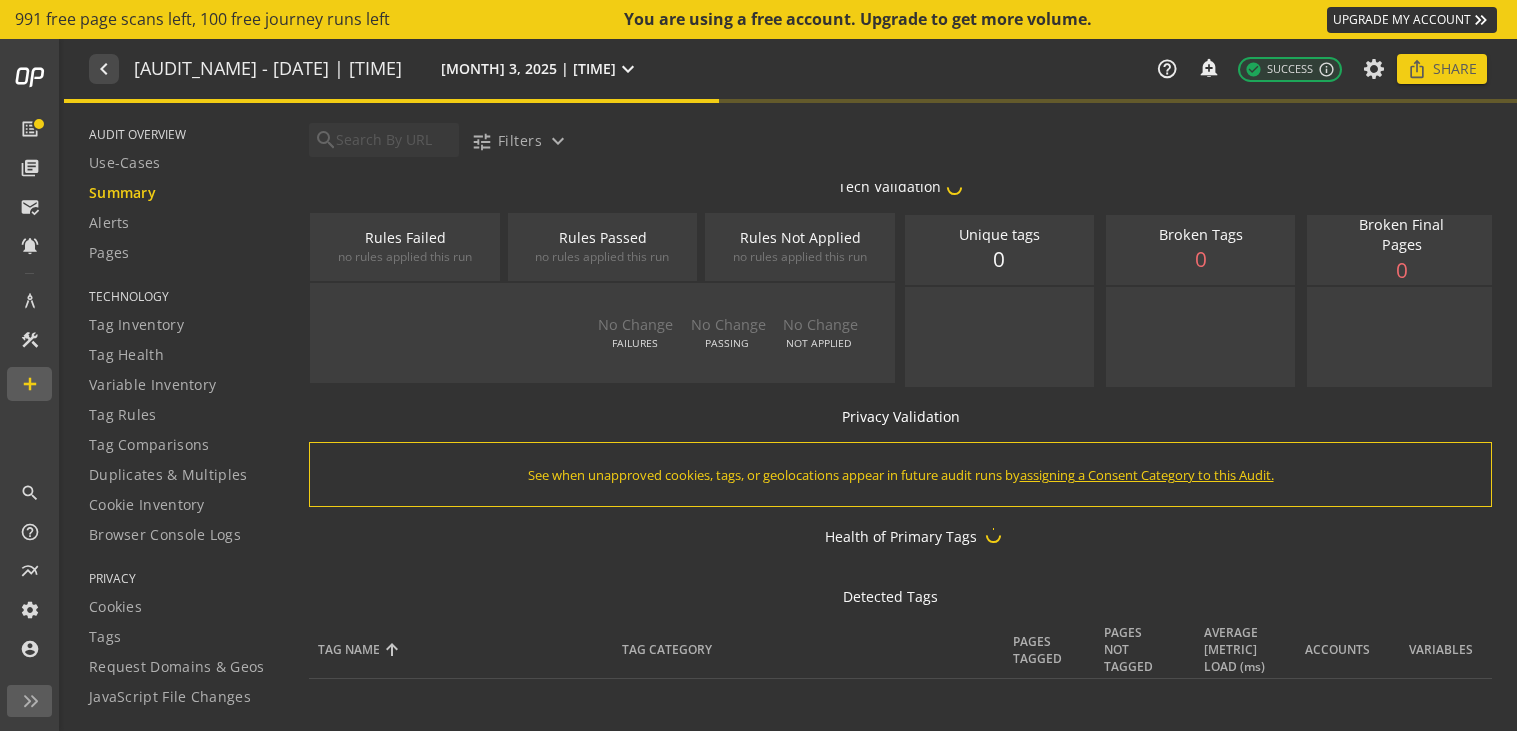 scroll, scrollTop: 0, scrollLeft: 0, axis: both 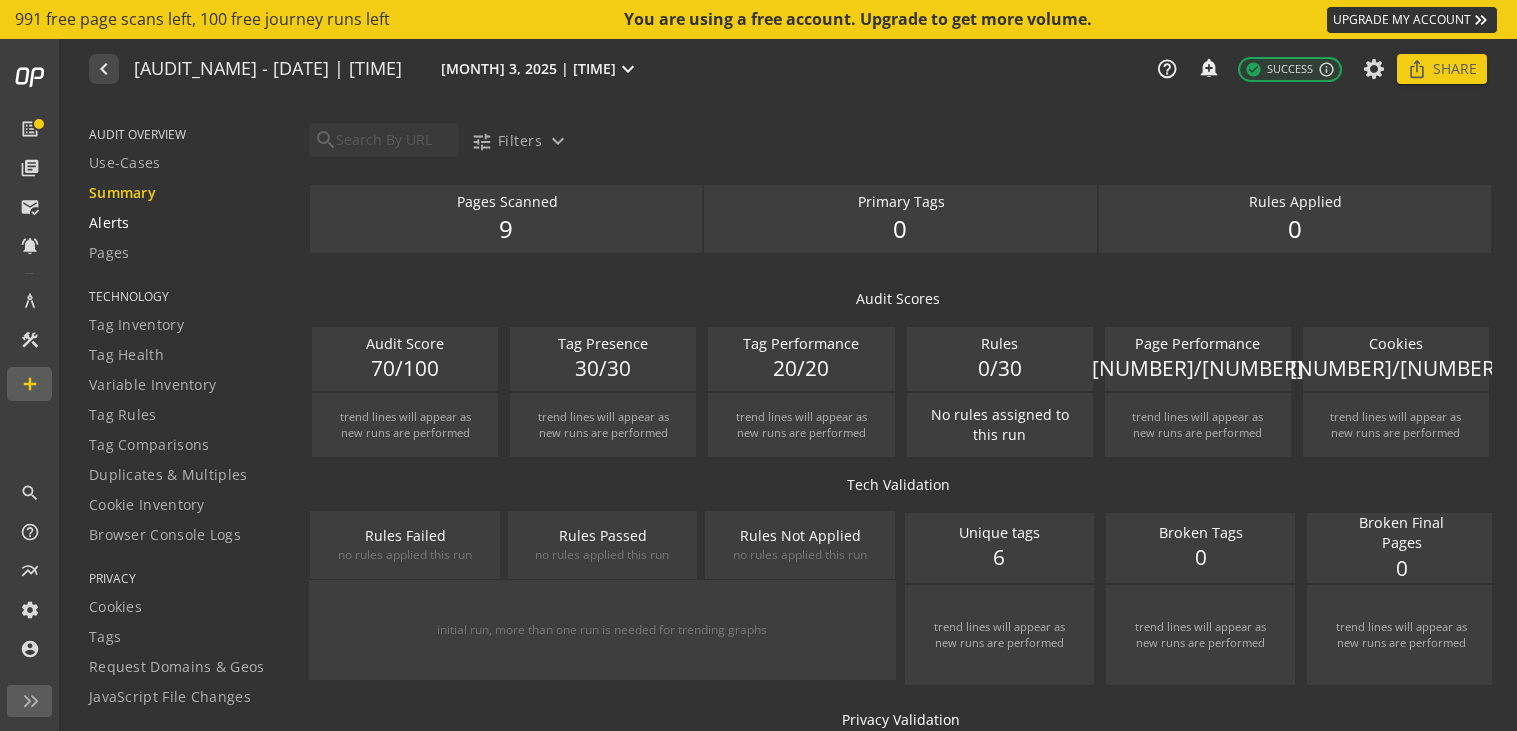 click on "Alerts" at bounding box center [125, 163] 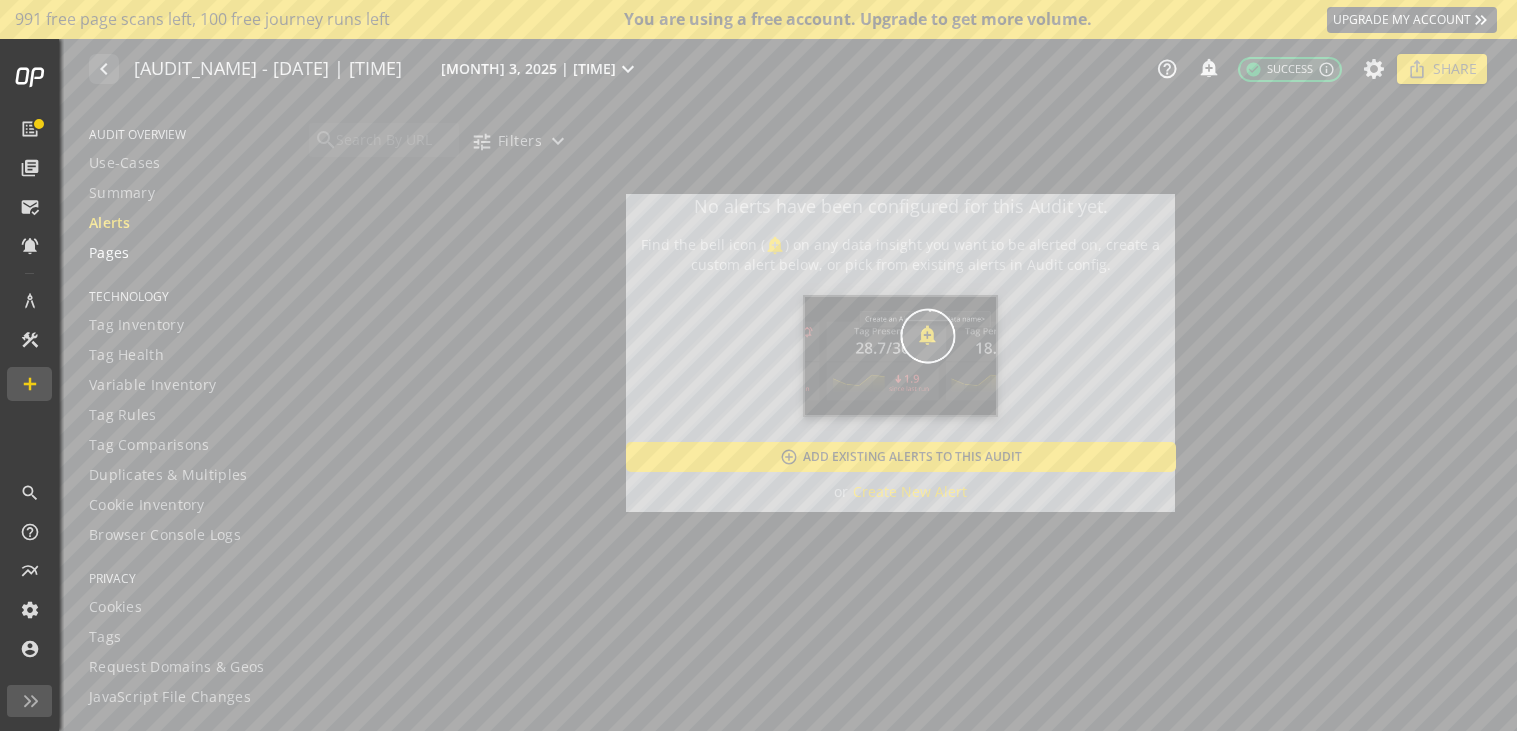 click on "Pages" at bounding box center (186, 163) 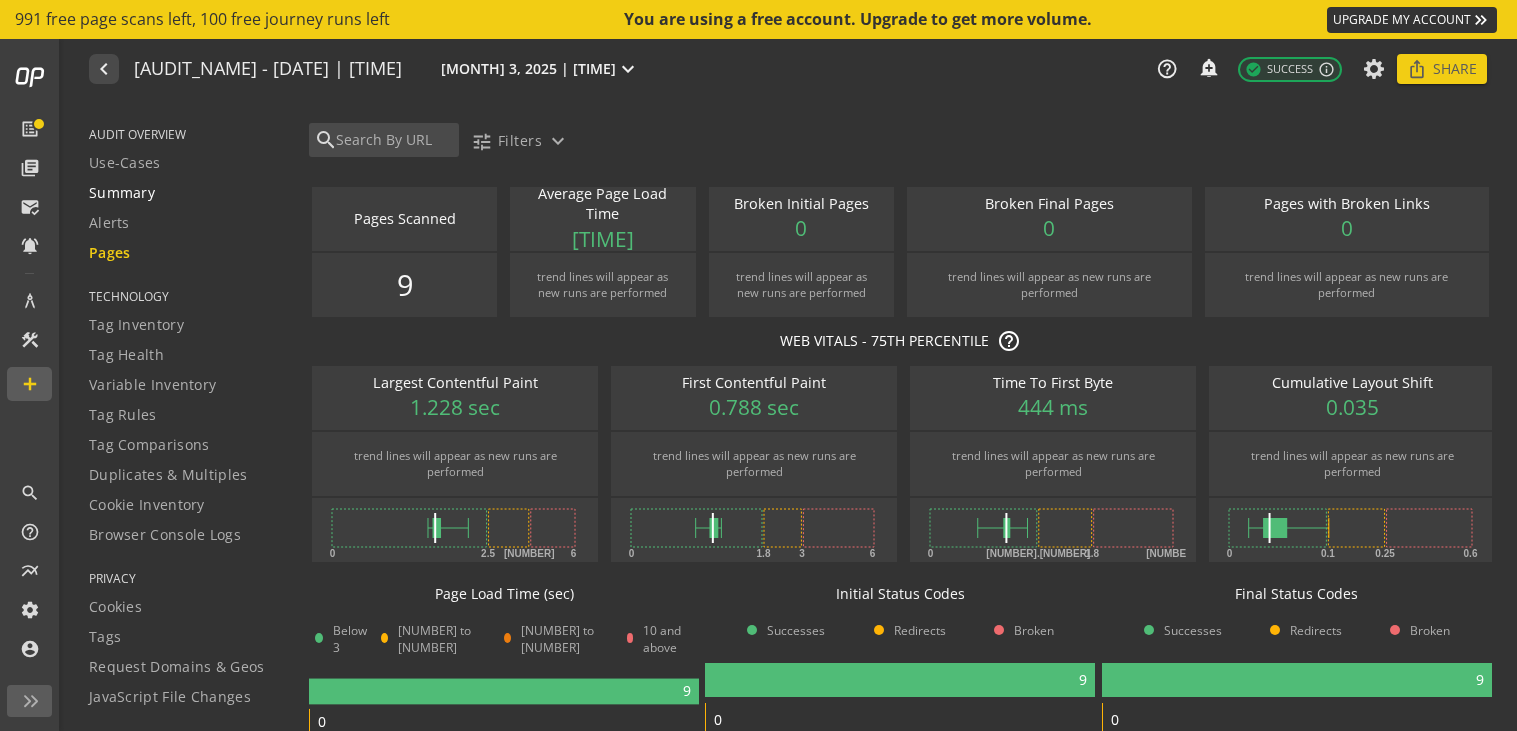 click on "Summary" at bounding box center (125, 163) 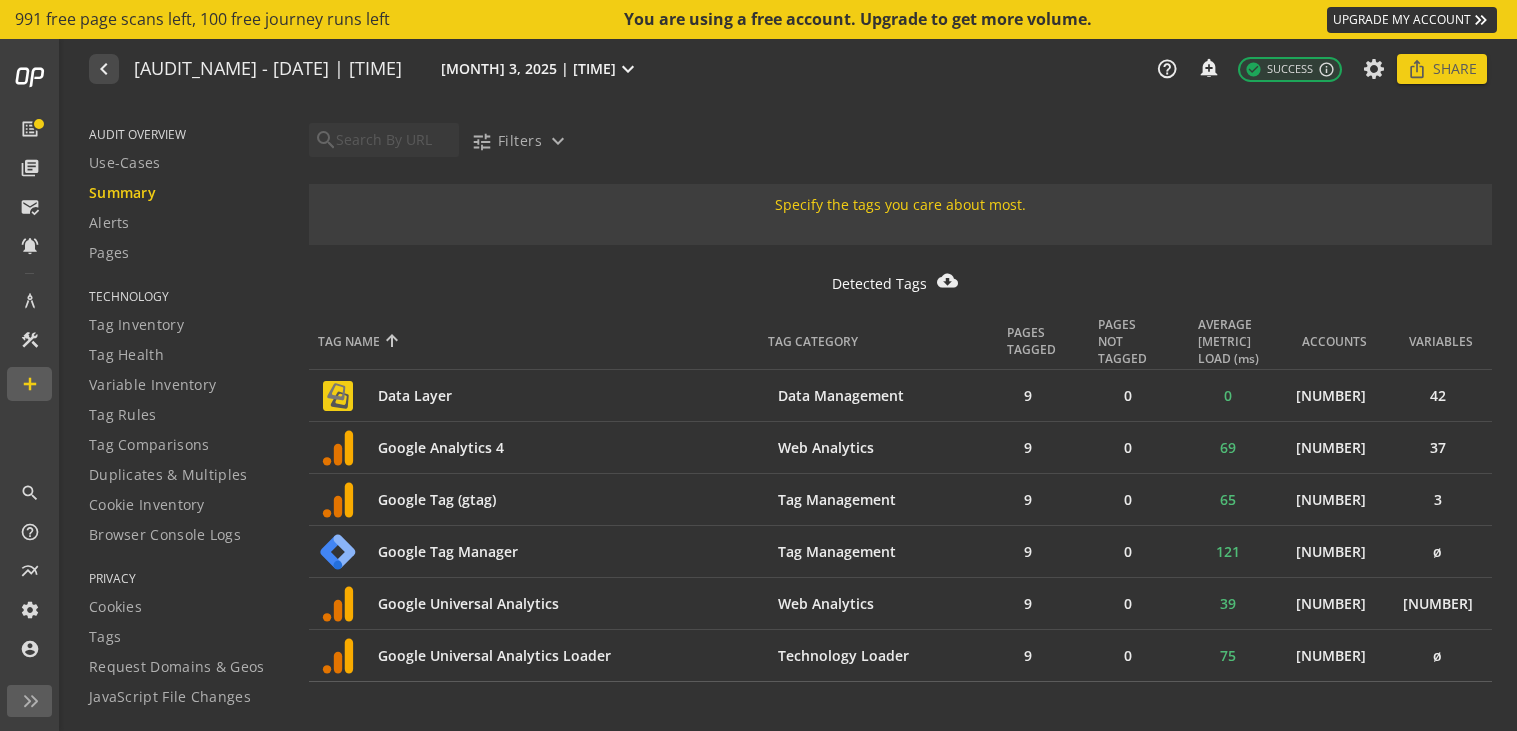 scroll, scrollTop: 0, scrollLeft: 0, axis: both 